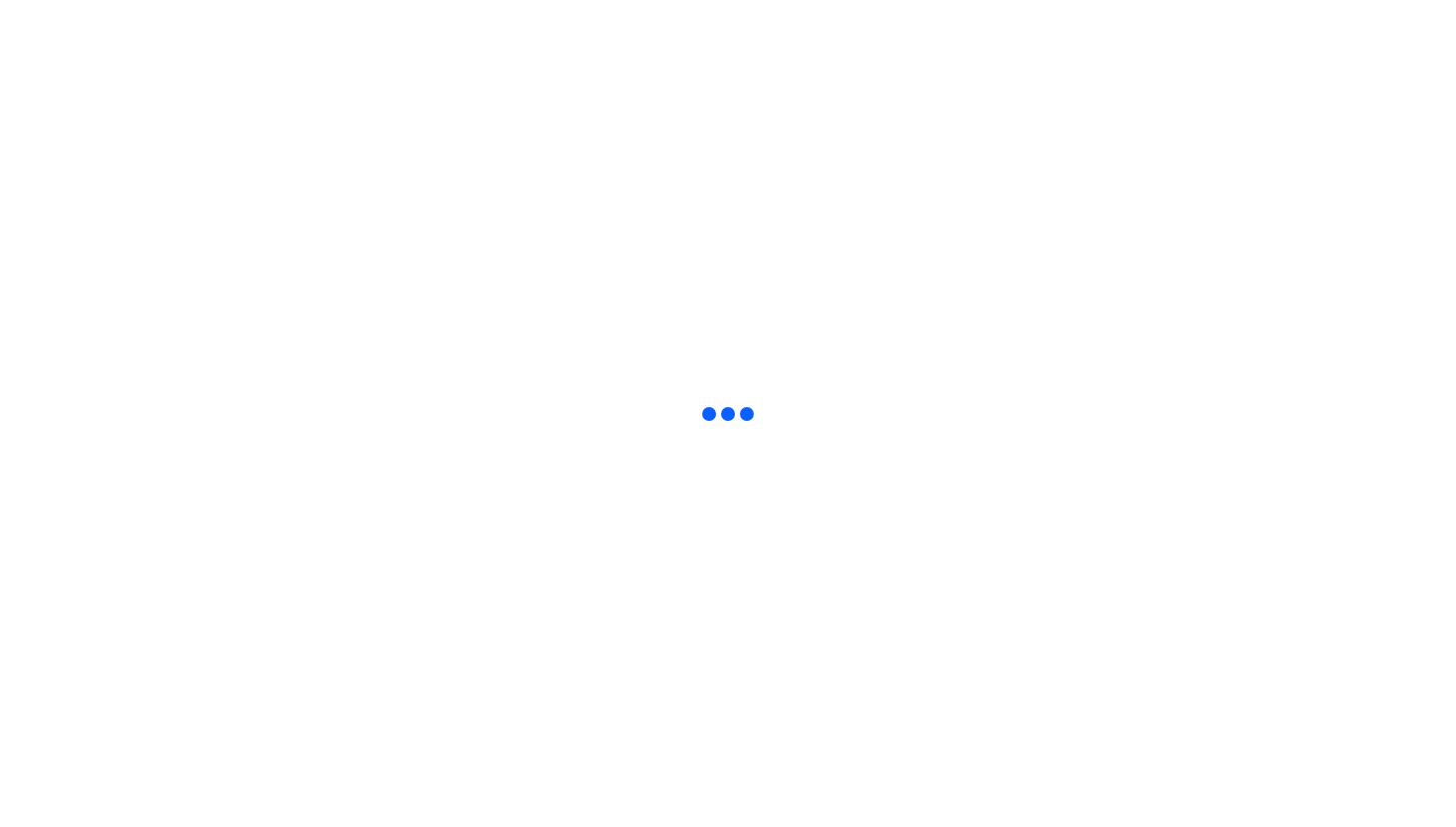 scroll, scrollTop: 0, scrollLeft: 0, axis: both 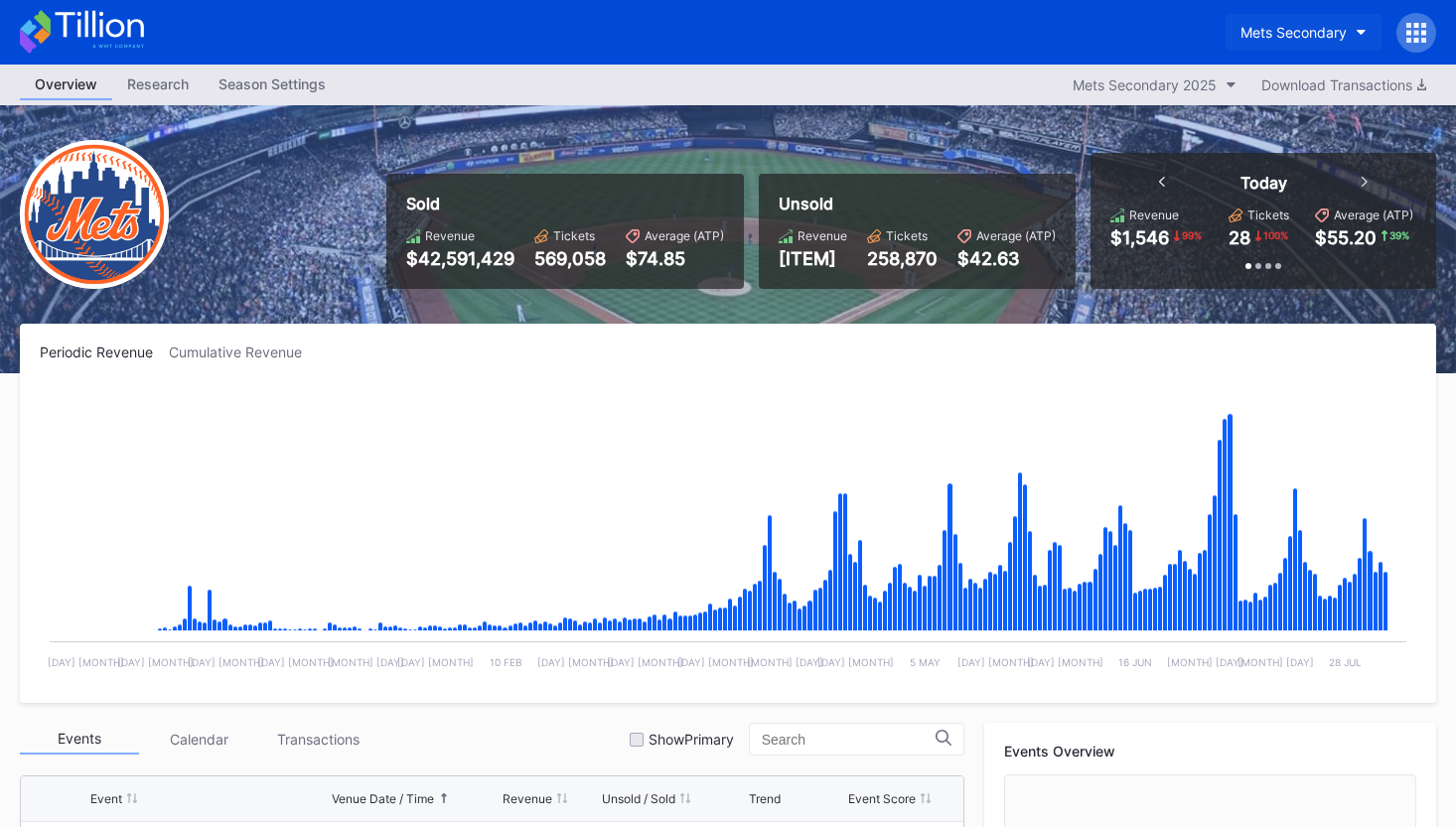 click on "Mets Secondary" at bounding box center (1303, 32) 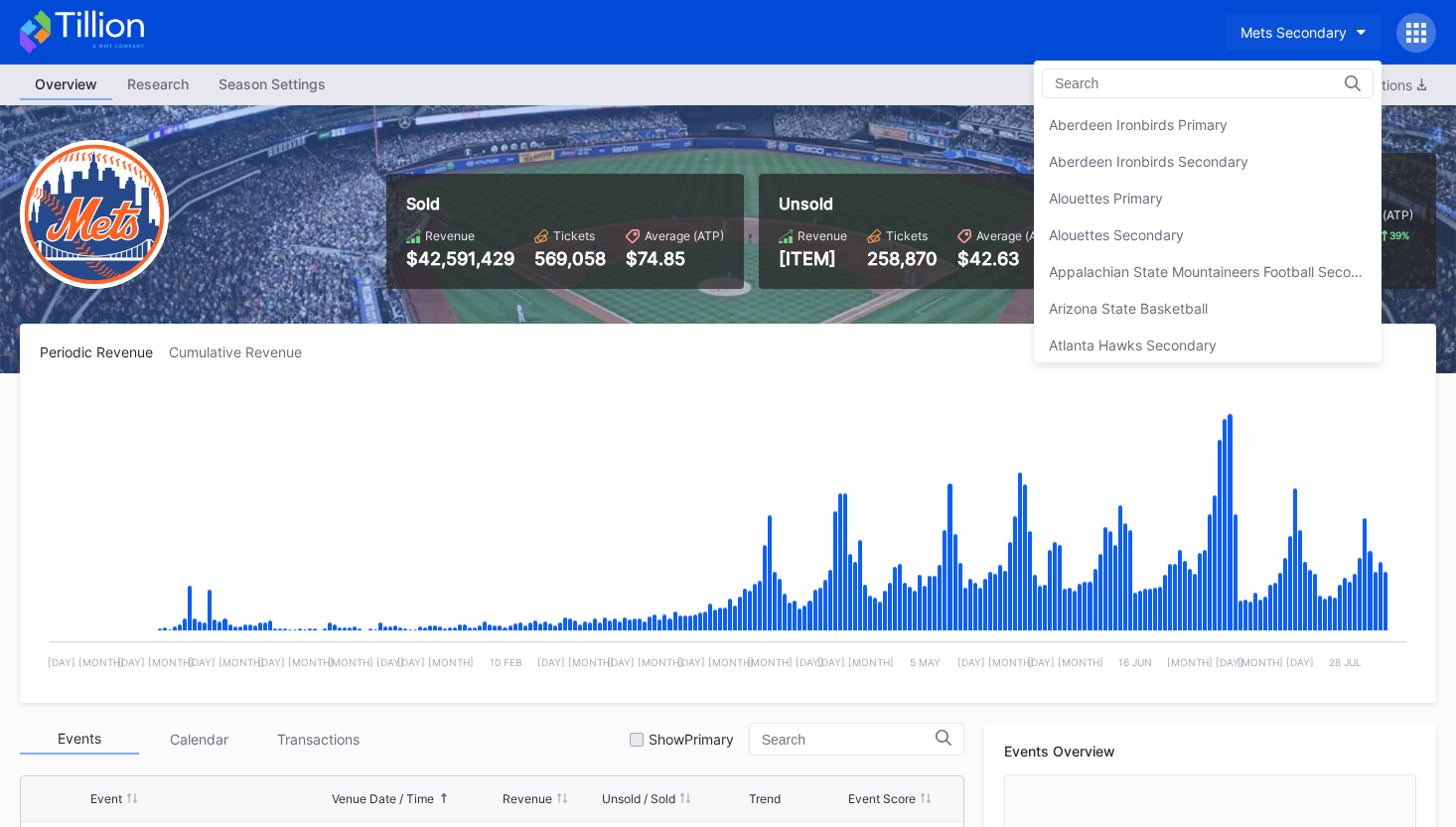 scroll, scrollTop: 3122, scrollLeft: 0, axis: vertical 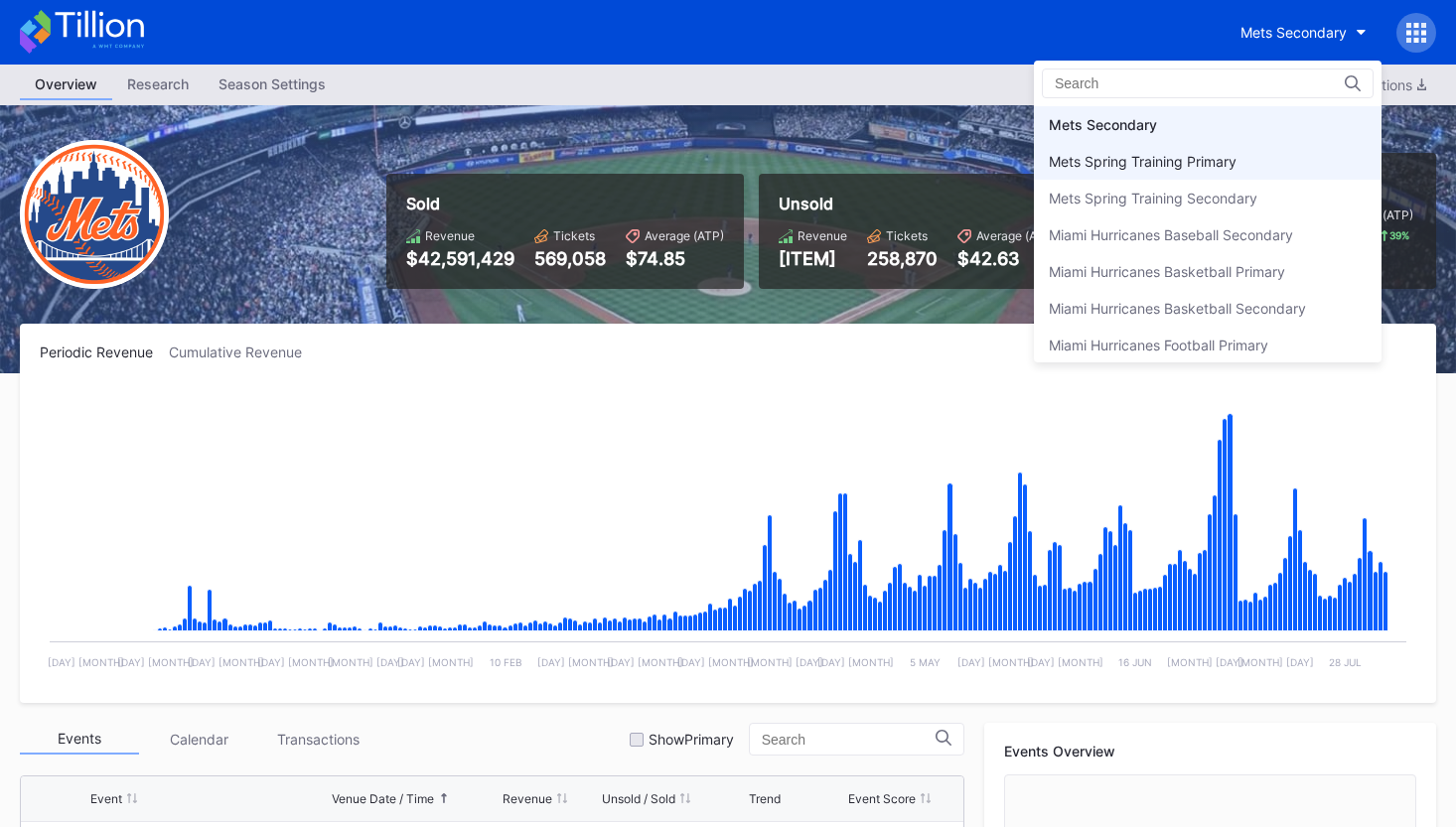 click on "Mets Spring Training Primary" at bounding box center (1142, 161) 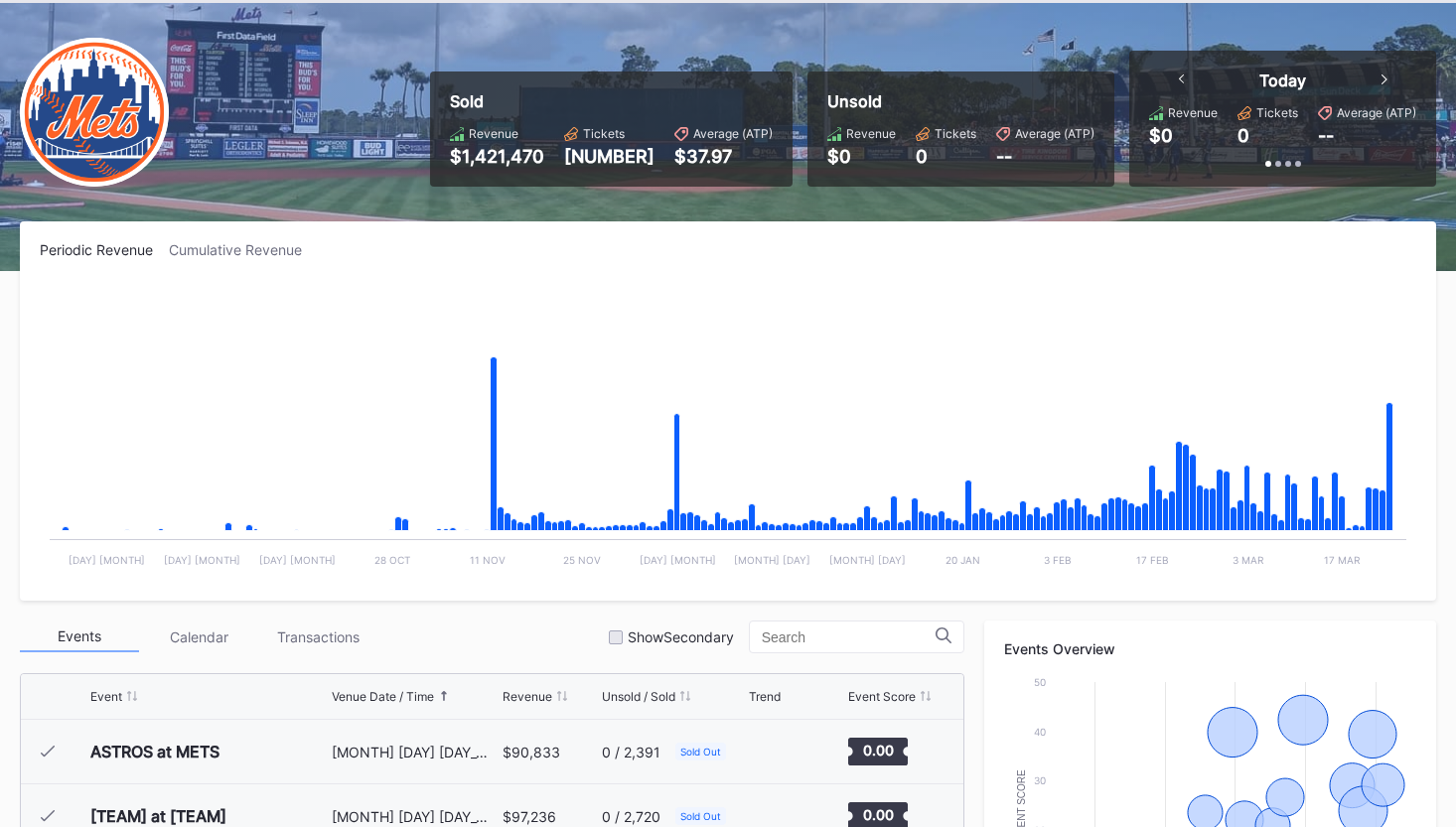 scroll, scrollTop: 0, scrollLeft: 0, axis: both 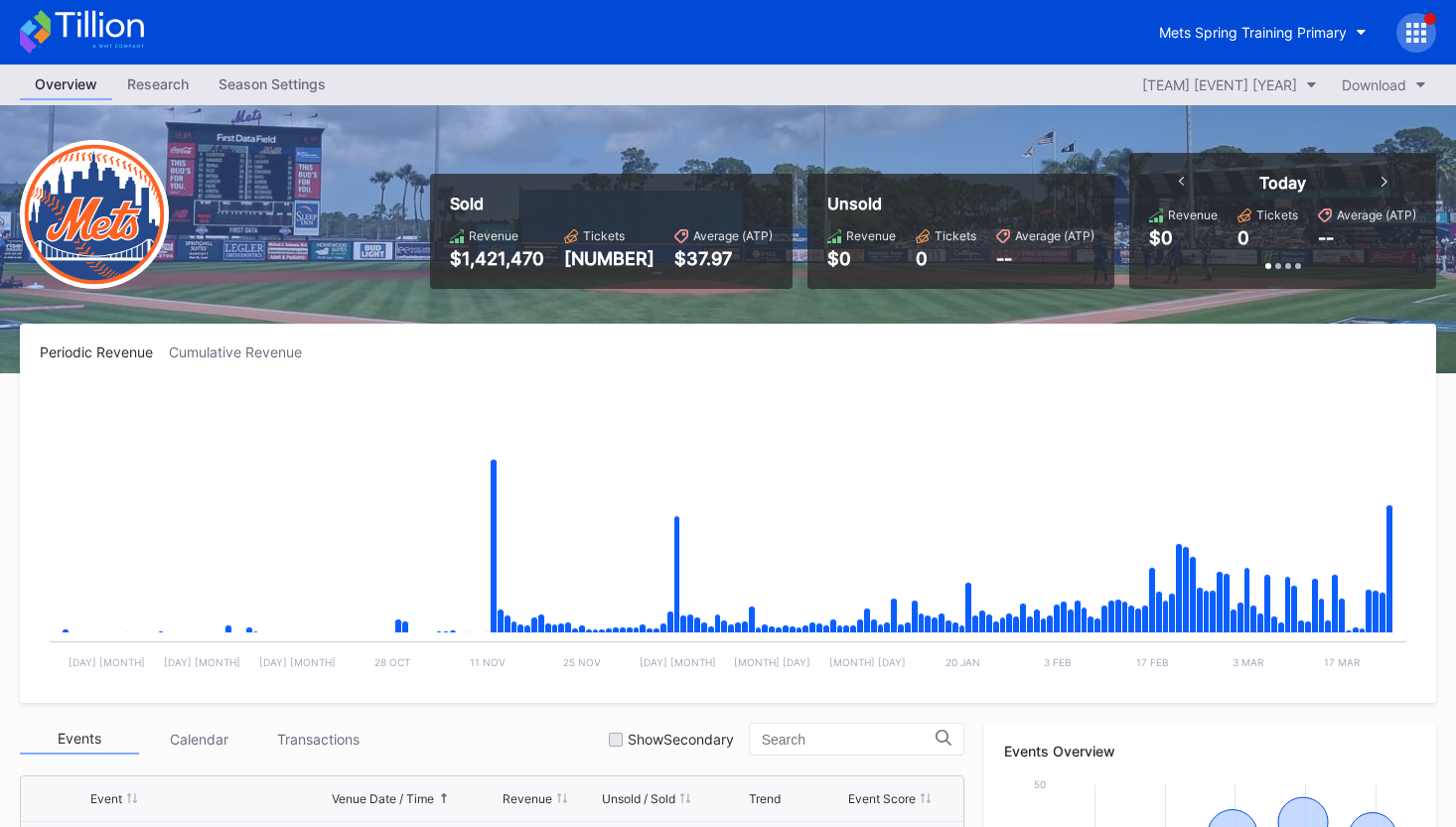click on "Mets Spring Training Primary" at bounding box center (728, 32) 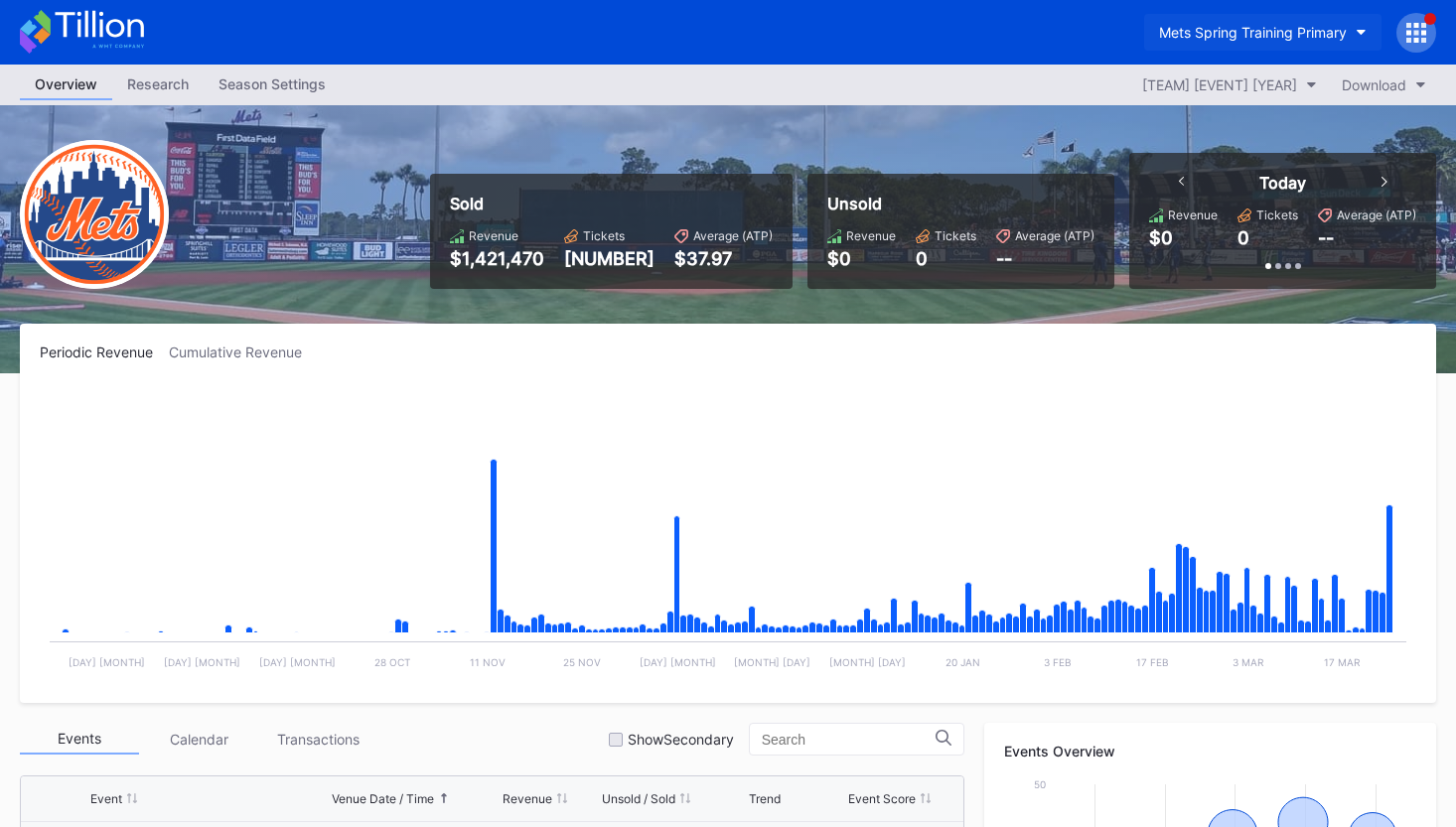 click on "Mets Spring Training Primary" at bounding box center [1262, 32] 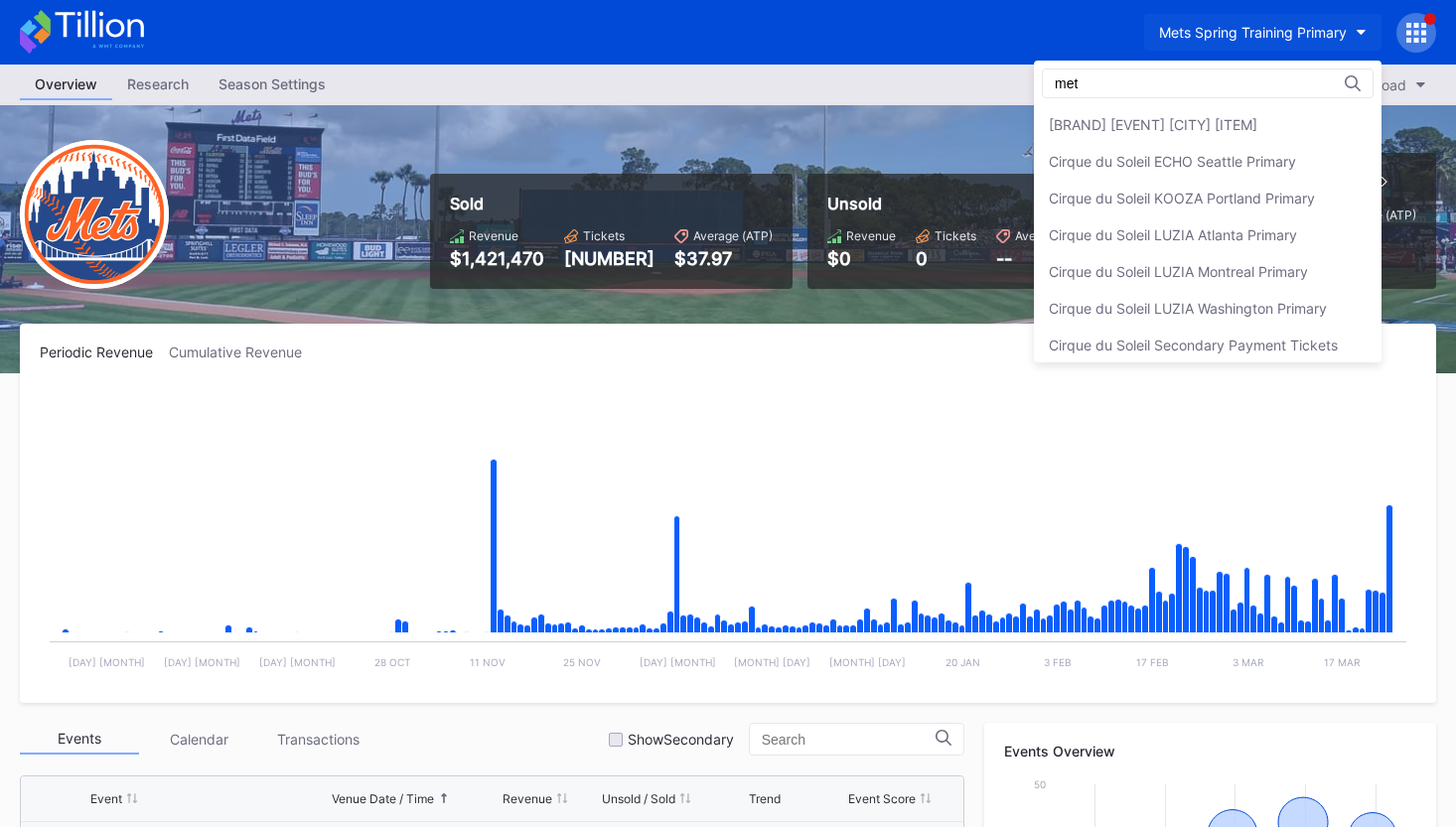 scroll, scrollTop: 0, scrollLeft: 0, axis: both 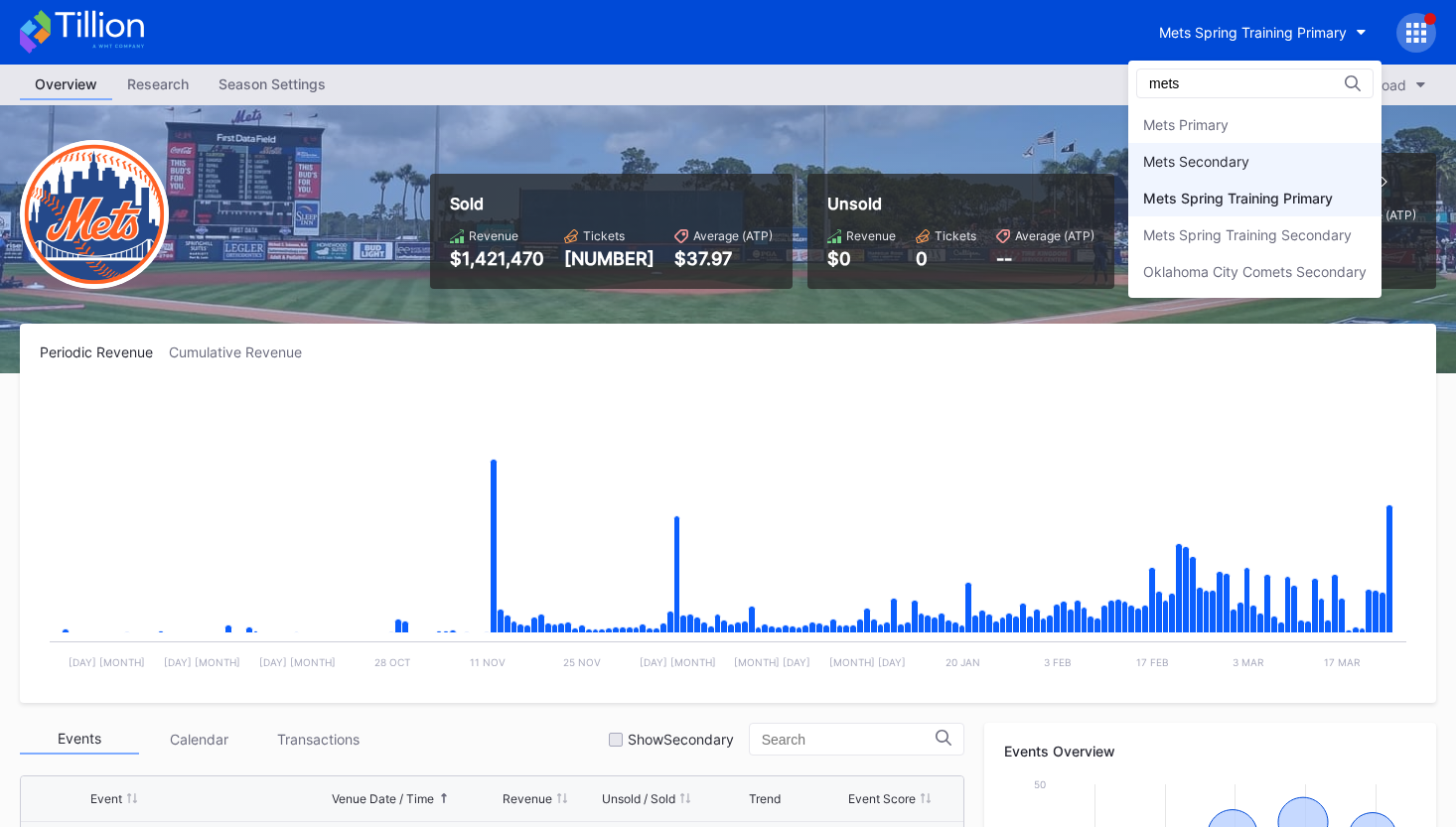 type on "mets" 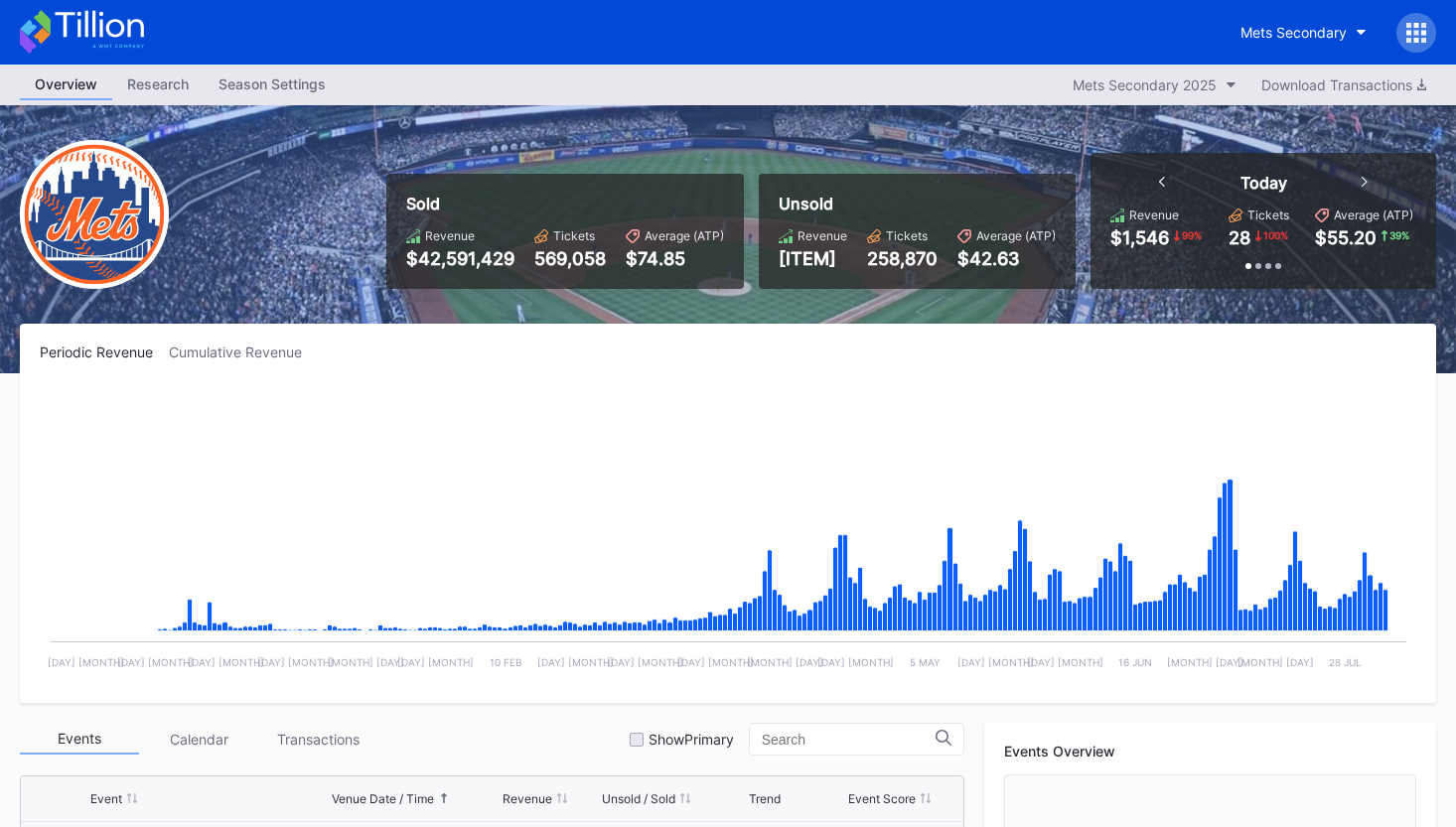 scroll, scrollTop: 3743, scrollLeft: 0, axis: vertical 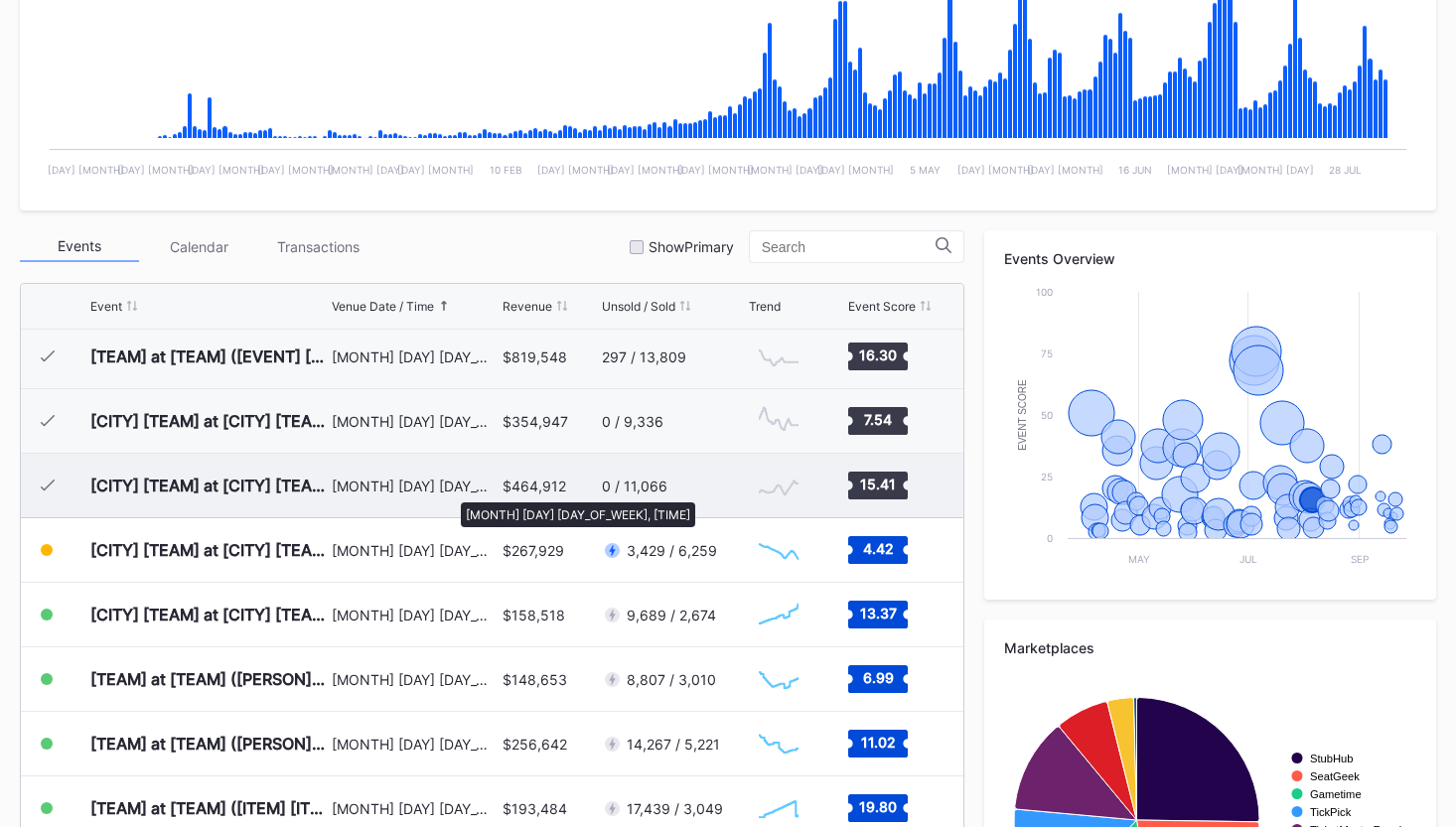 click on "[MONTH] [DAY] [DAY_OF_WEEK], [TIME]" at bounding box center (414, 485) 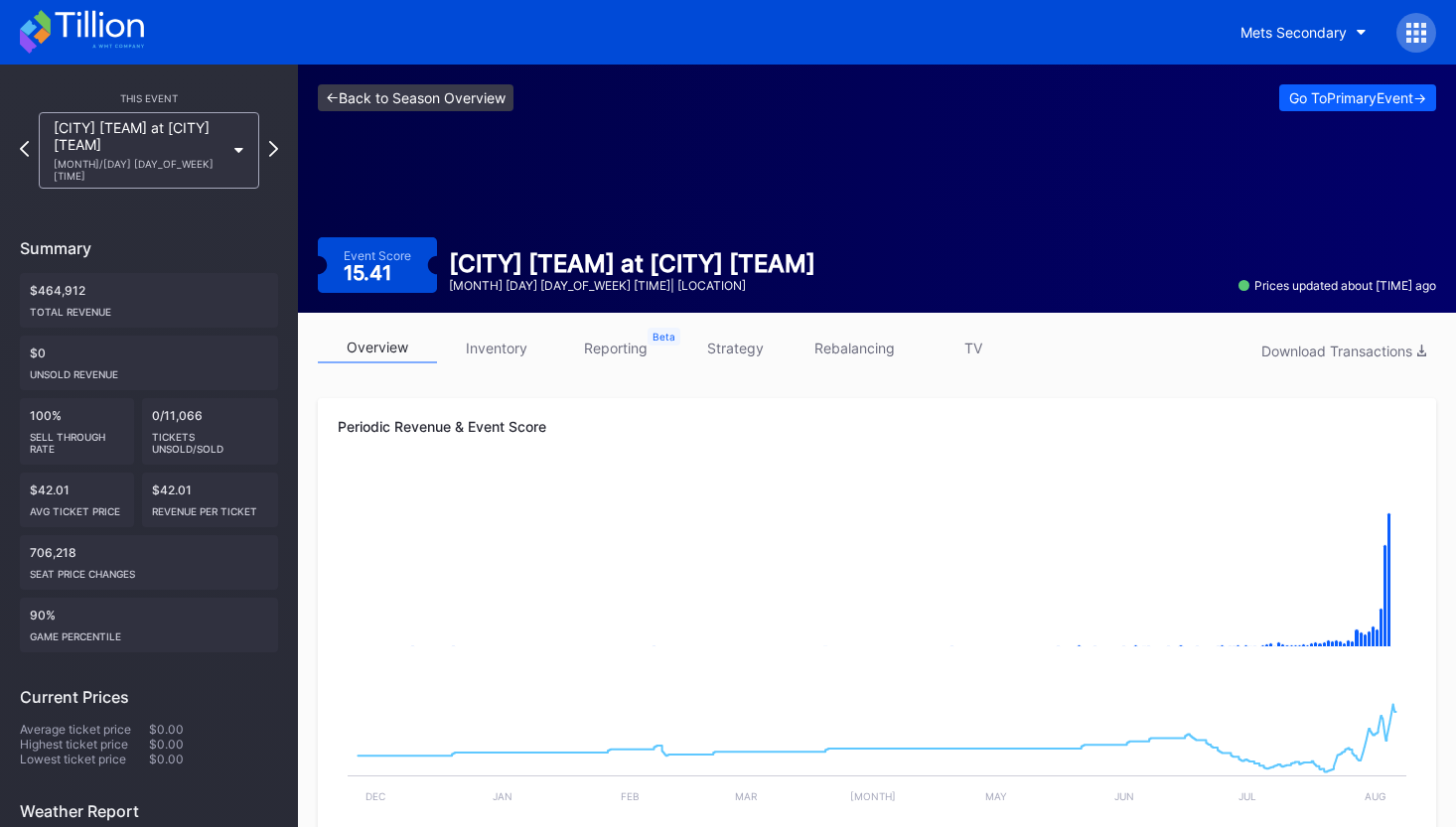 click on "<- Back to [ITEM] Overview" at bounding box center (415, 97) 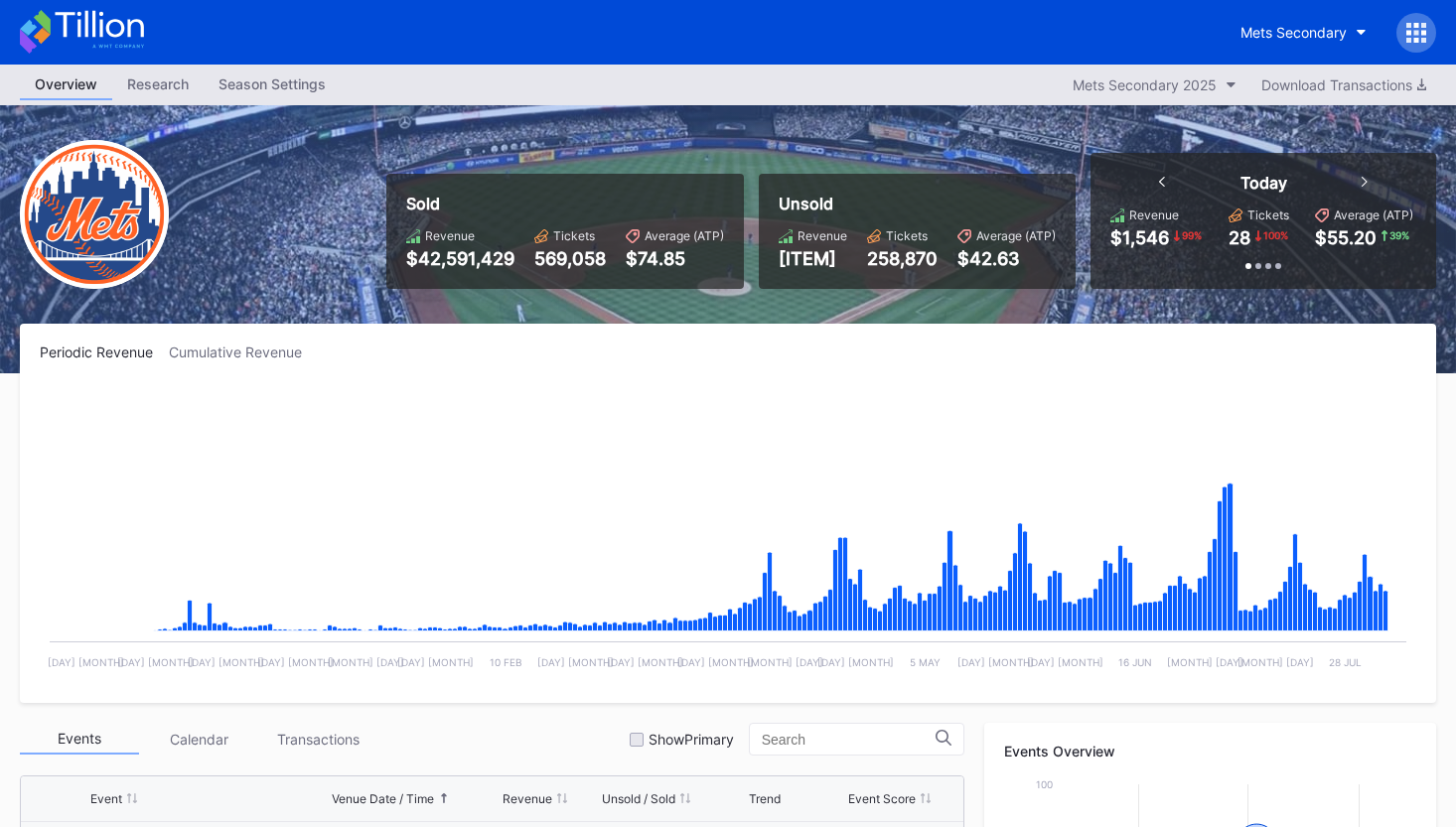 scroll, scrollTop: 3743, scrollLeft: 0, axis: vertical 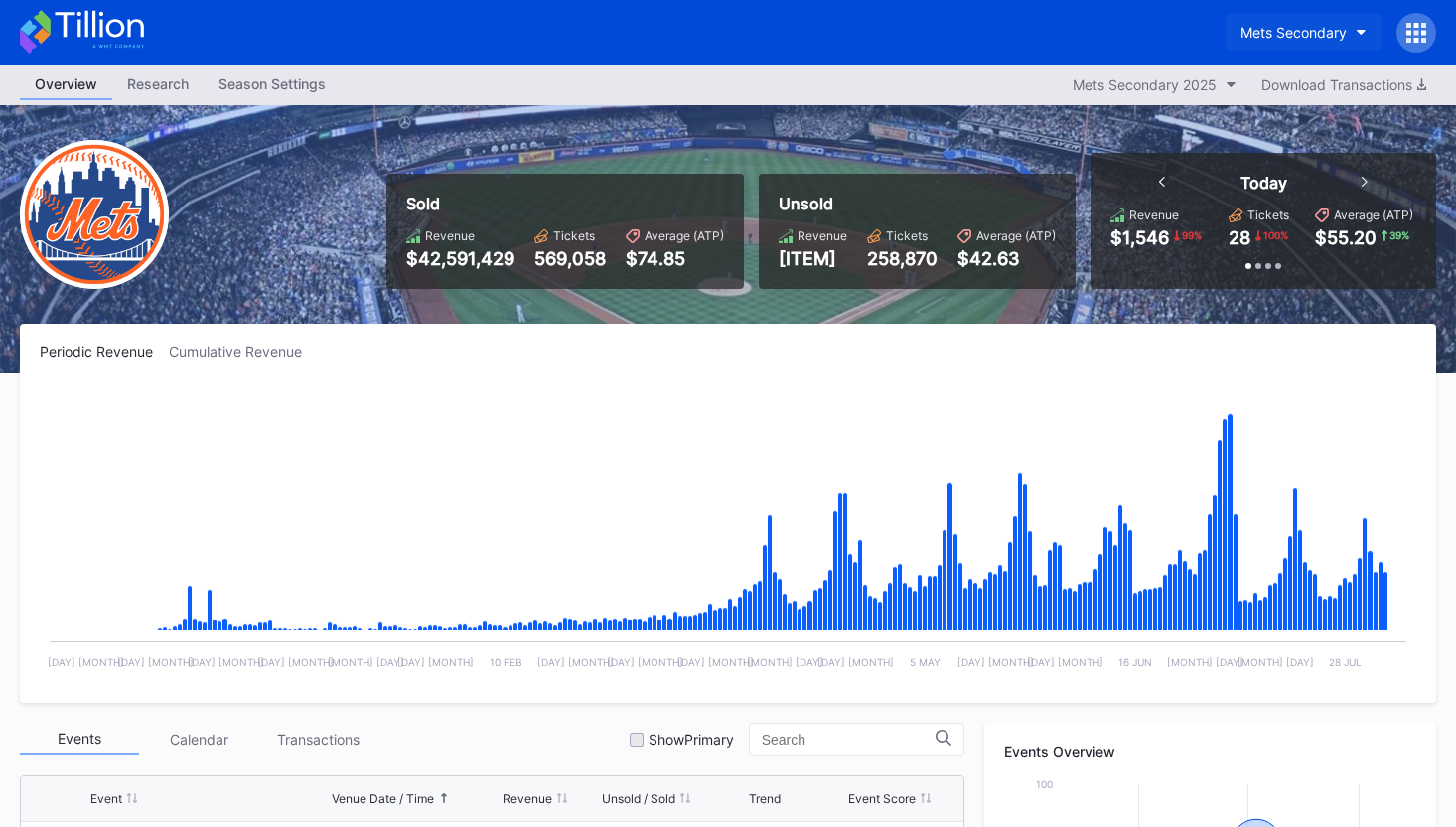 click on "Mets Secondary" at bounding box center (1293, 32) 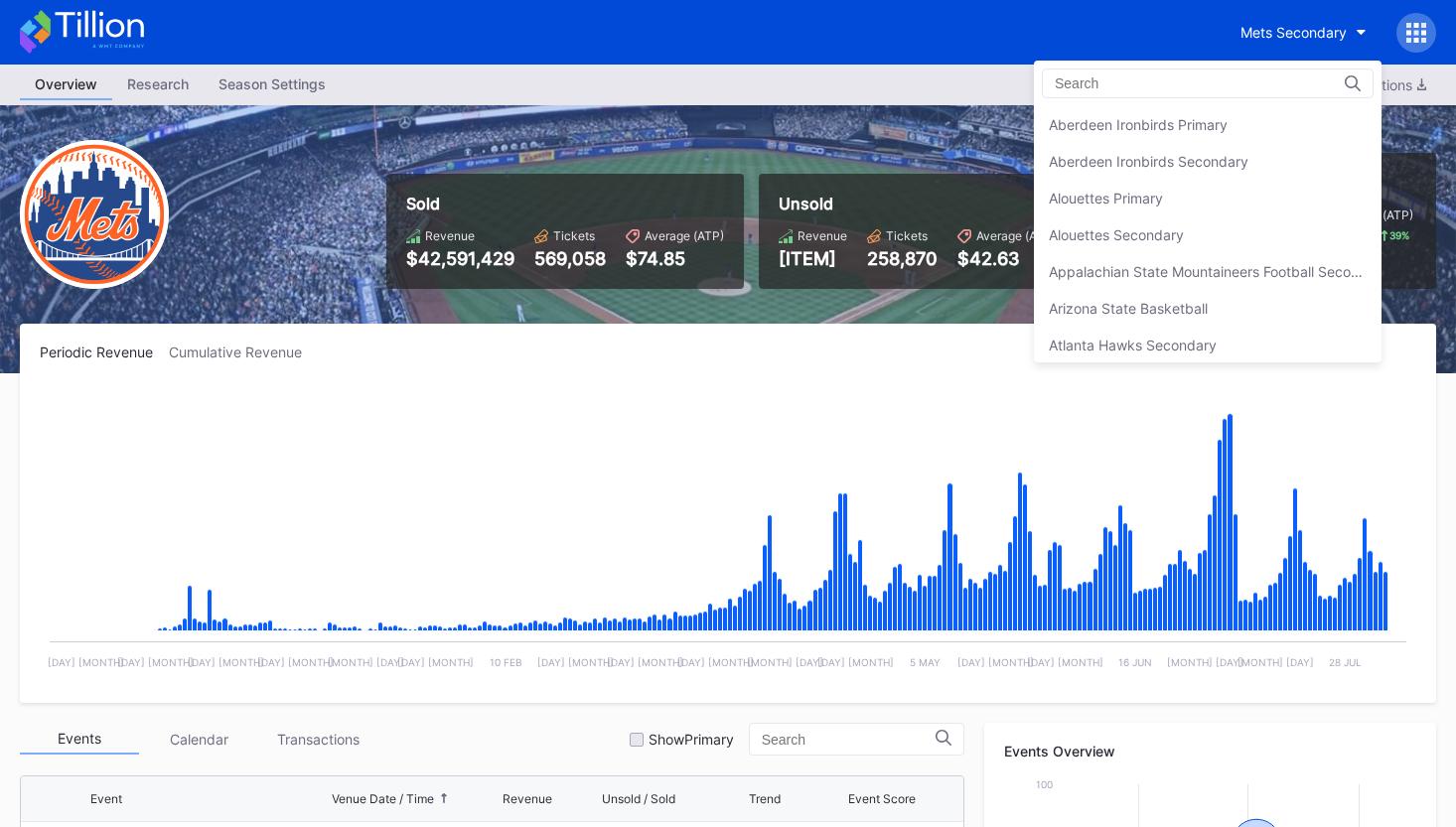 scroll, scrollTop: 3122, scrollLeft: 0, axis: vertical 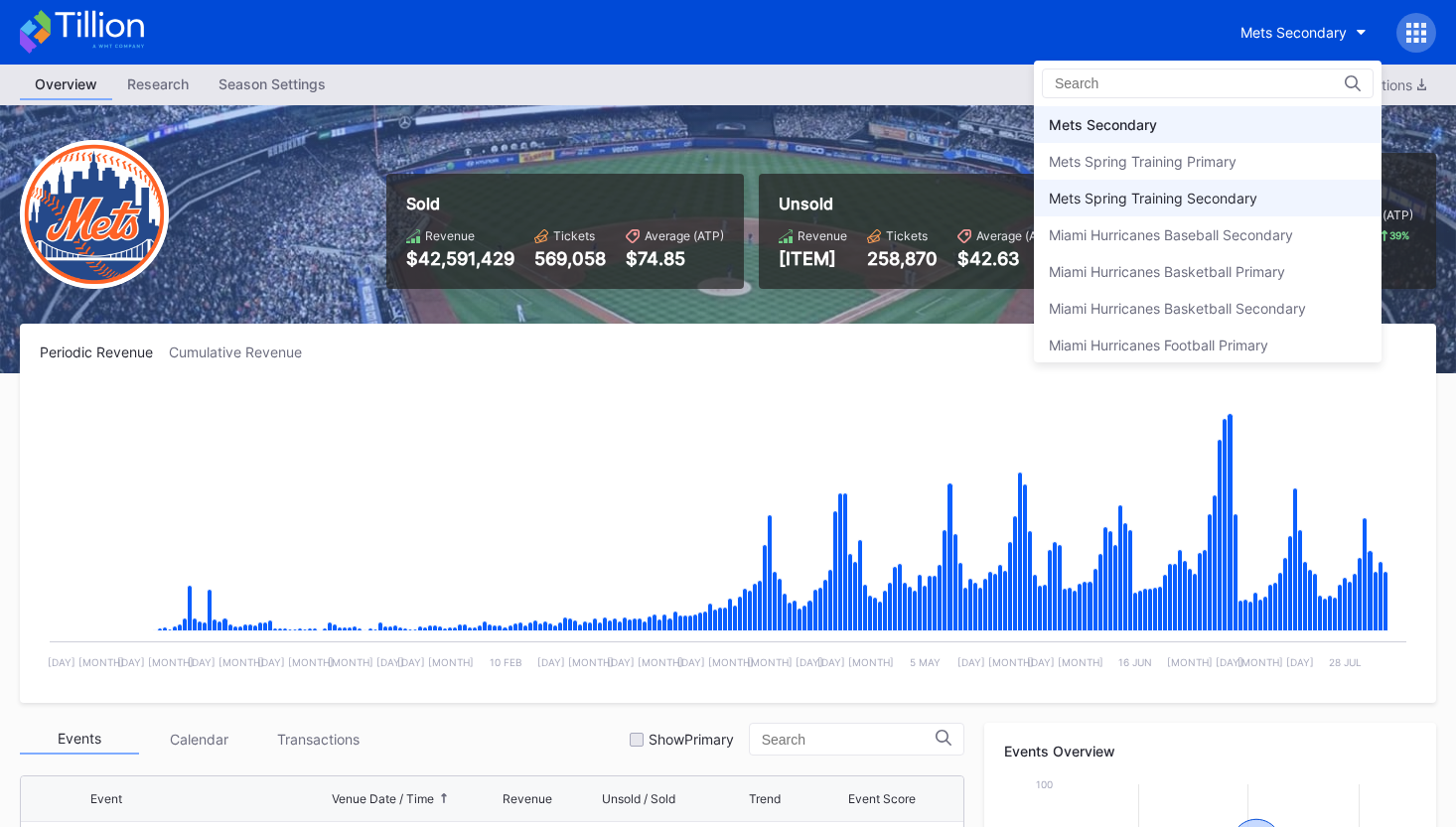 click on "Mets Spring Training Secondary" at bounding box center (1208, 198) 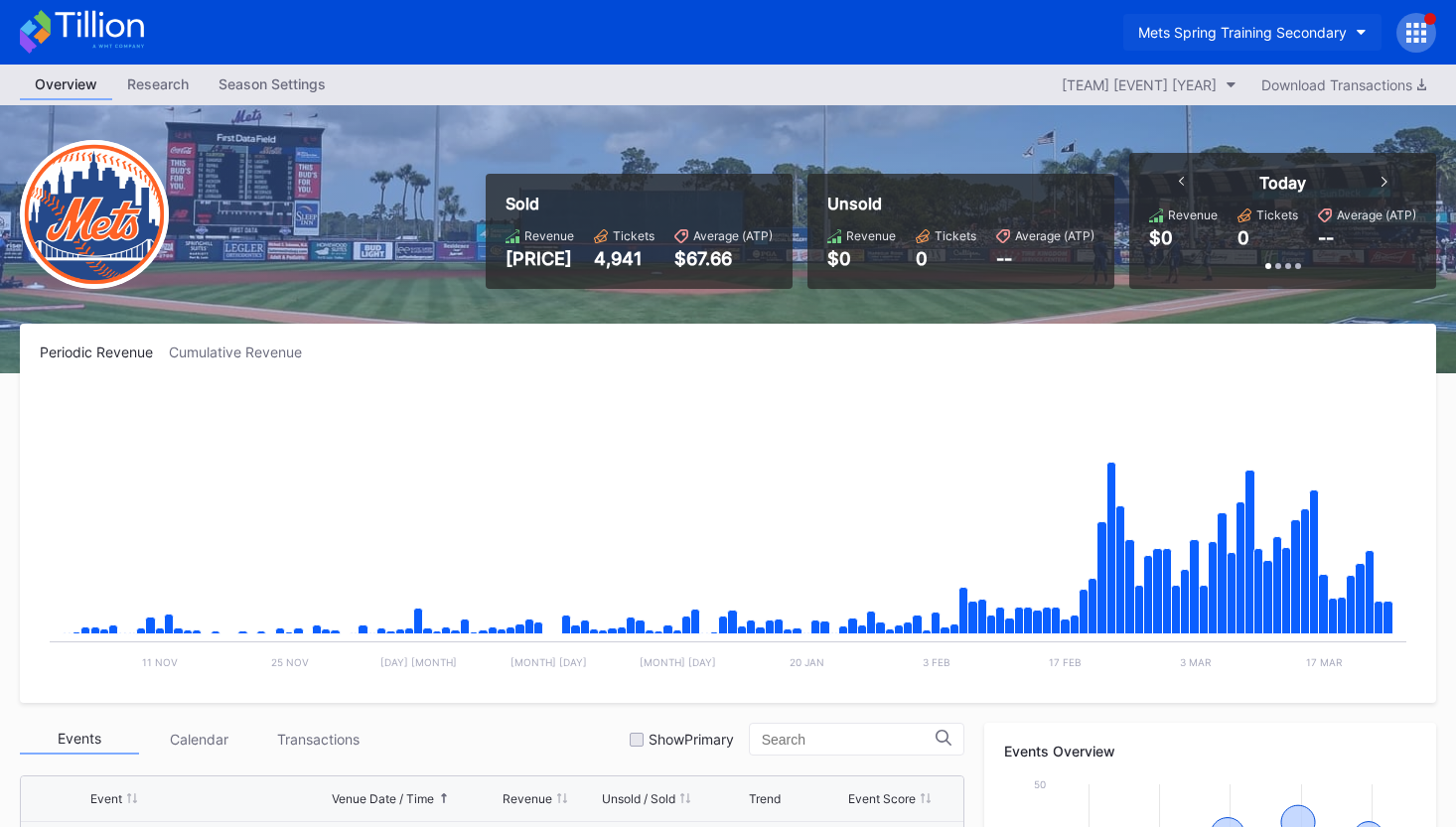 click on "Mets Spring Training Secondary" at bounding box center [1242, 32] 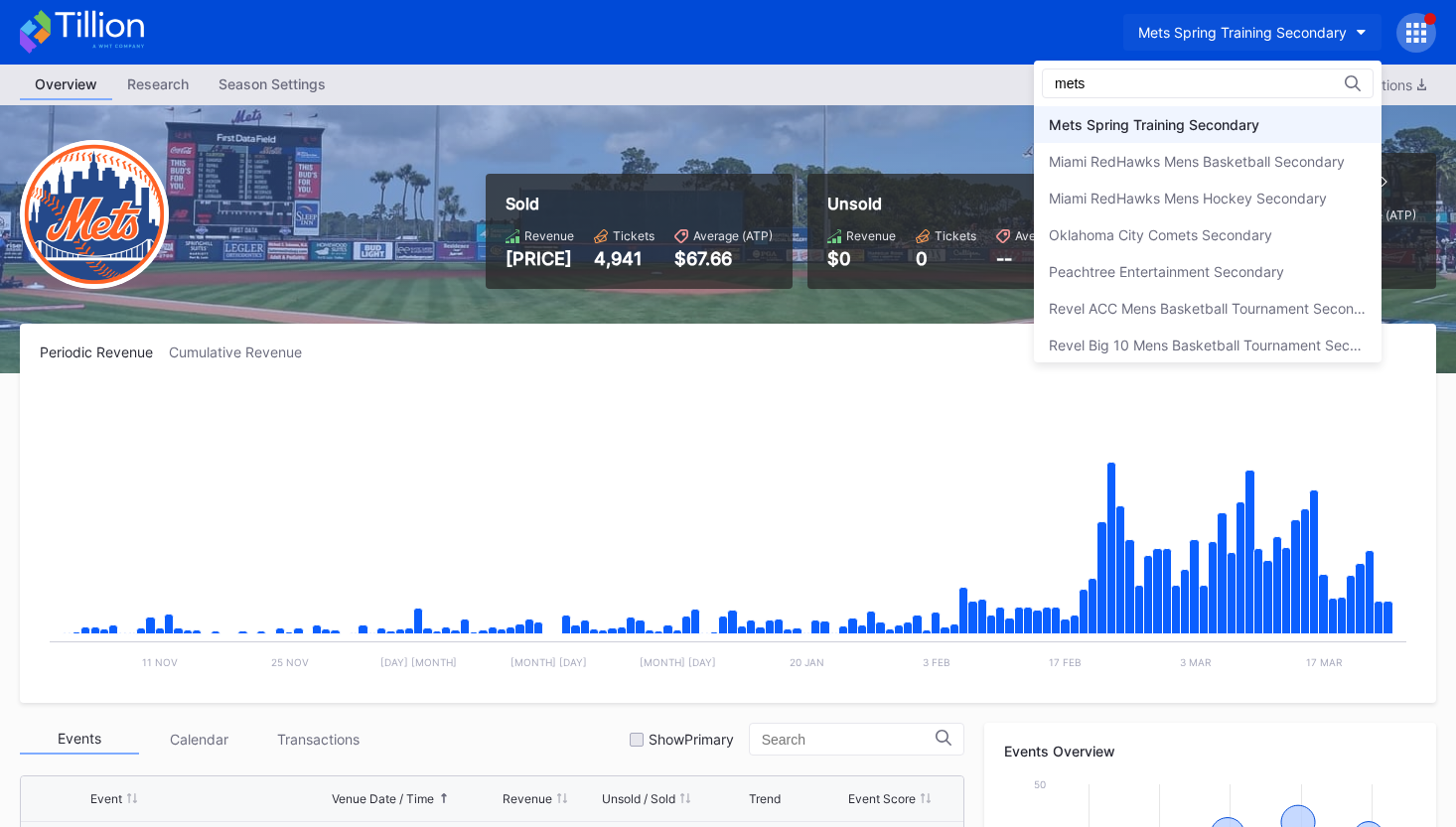 scroll, scrollTop: 0, scrollLeft: 0, axis: both 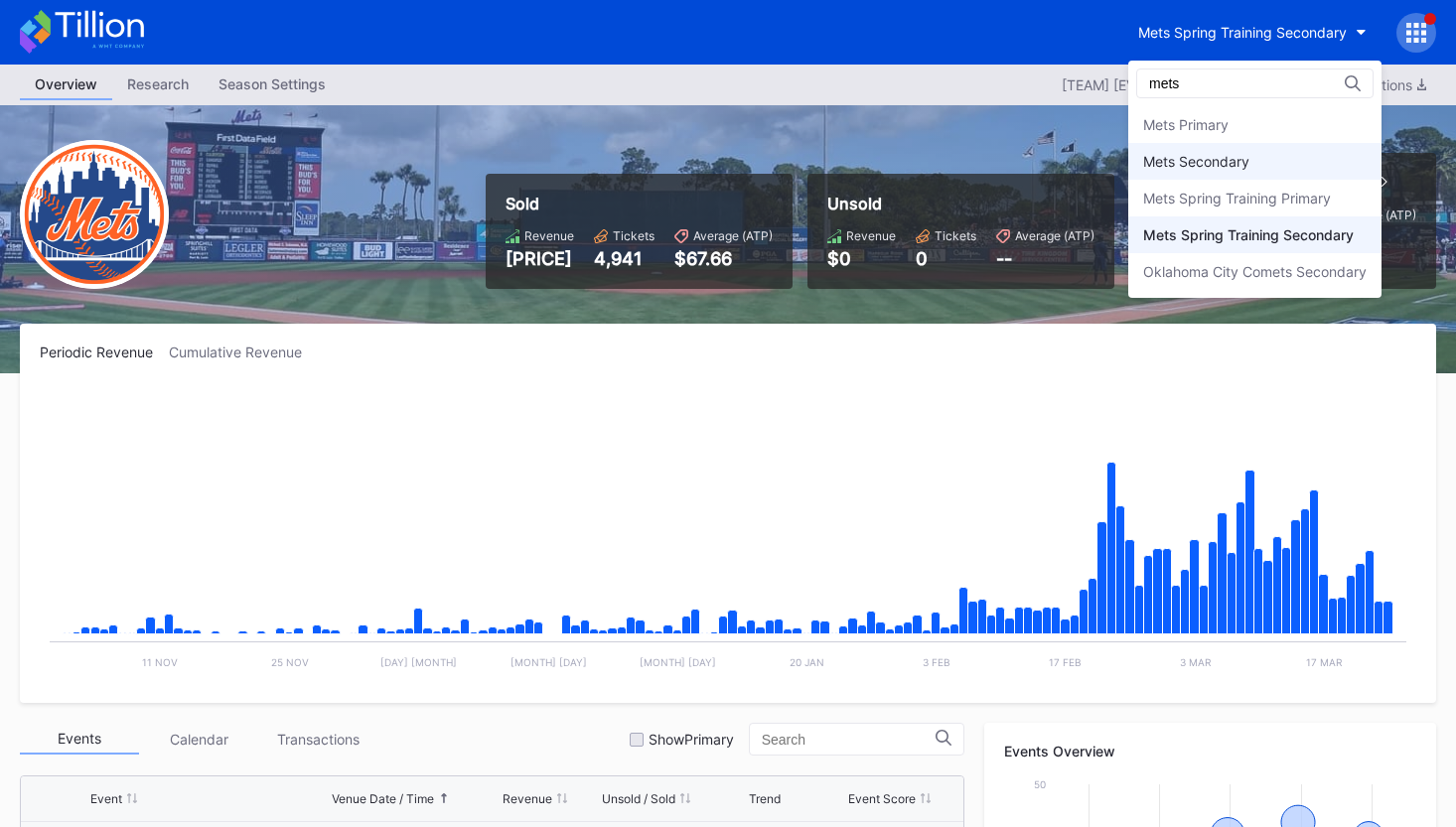 type on "mets" 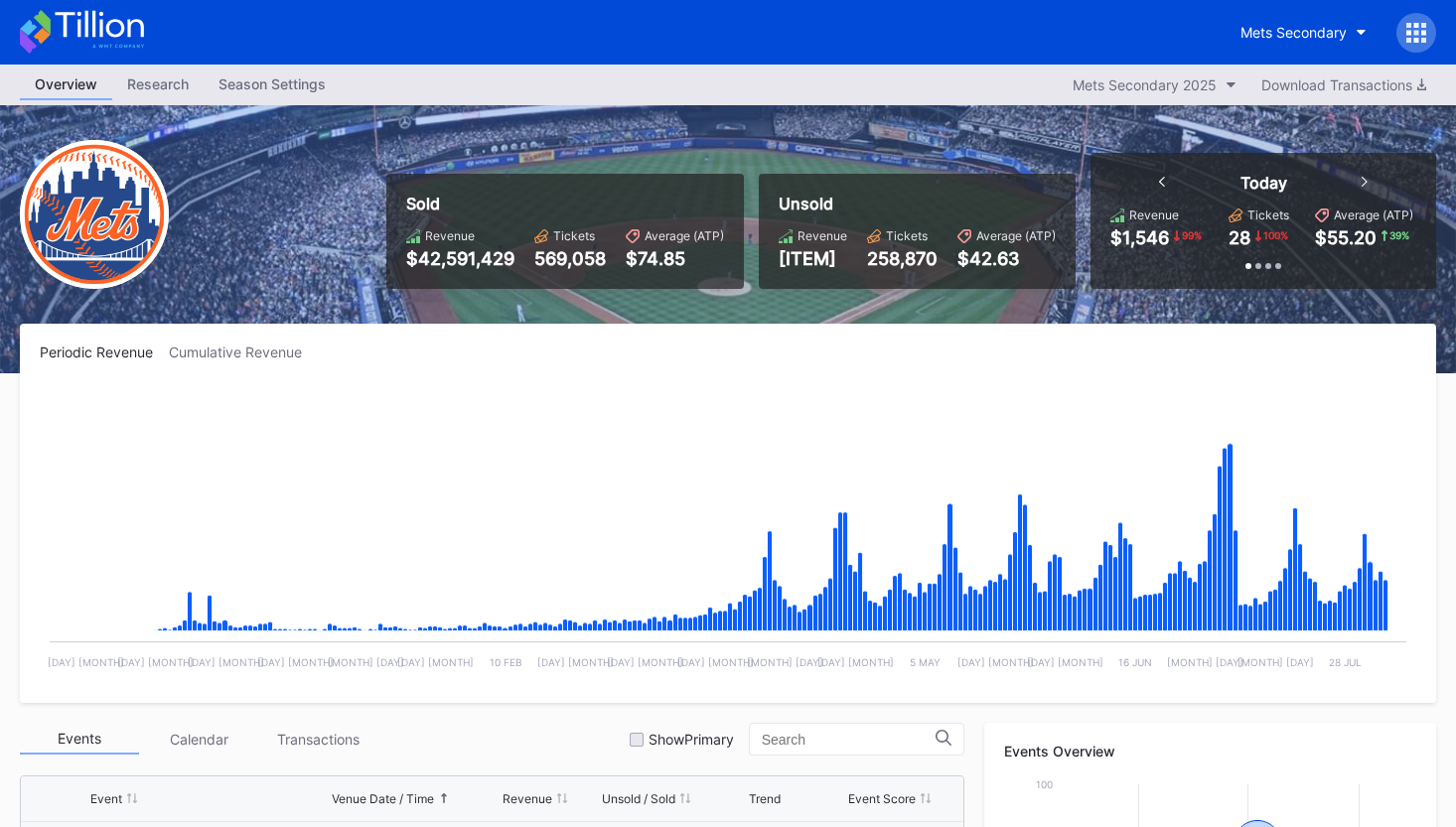 scroll, scrollTop: 3743, scrollLeft: 0, axis: vertical 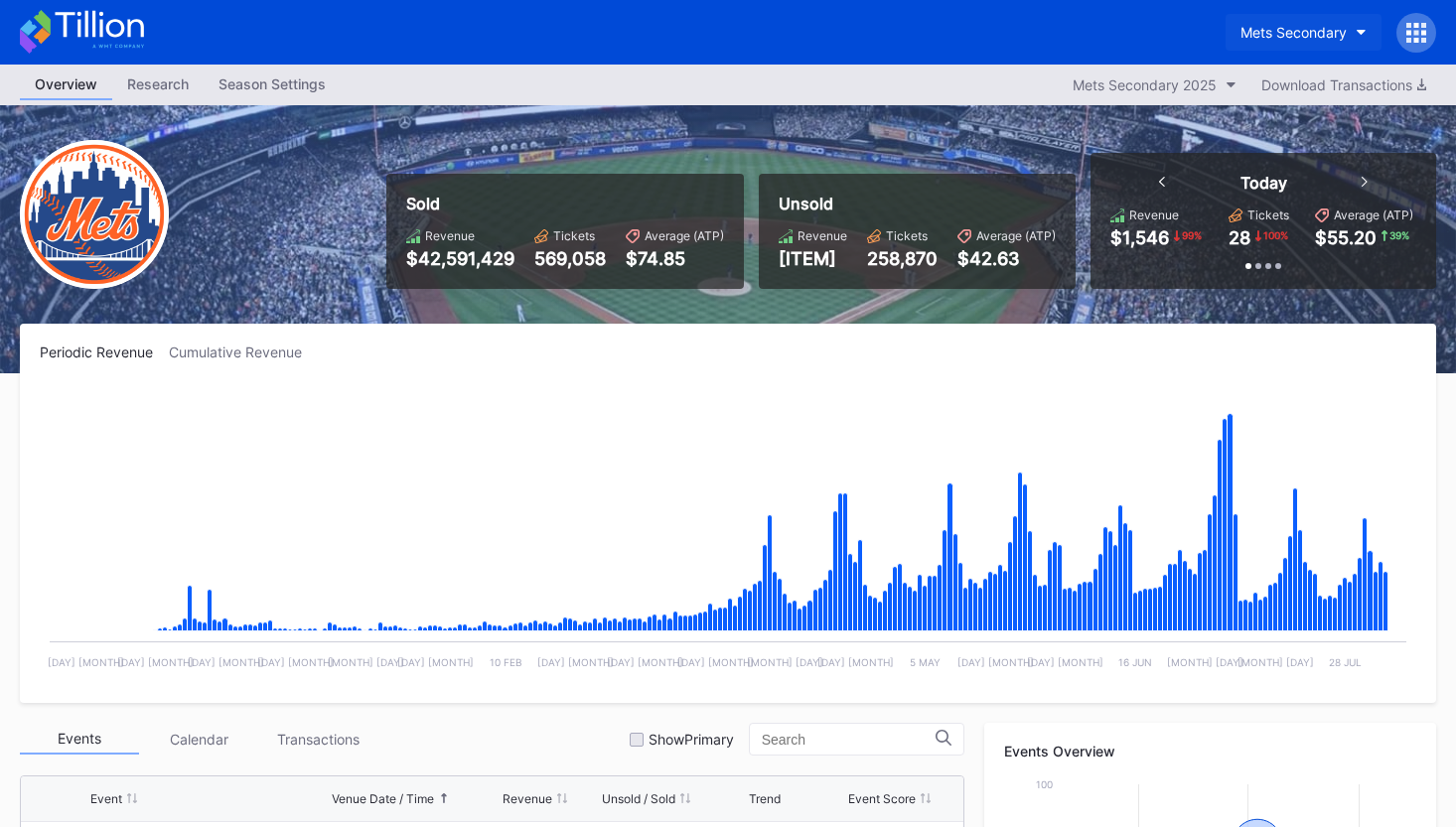 click on "Mets Secondary" at bounding box center [1293, 32] 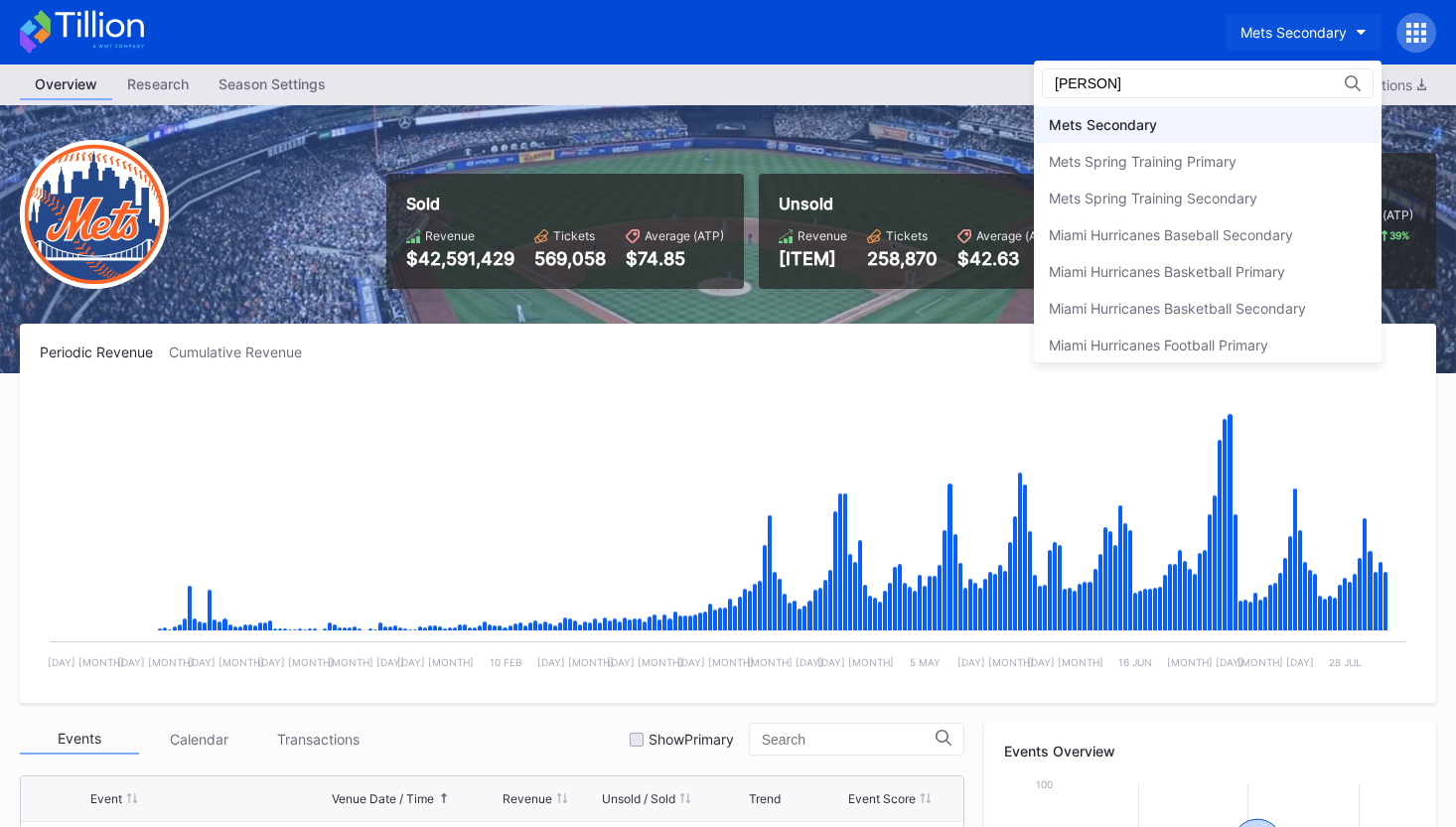 scroll, scrollTop: 0, scrollLeft: 0, axis: both 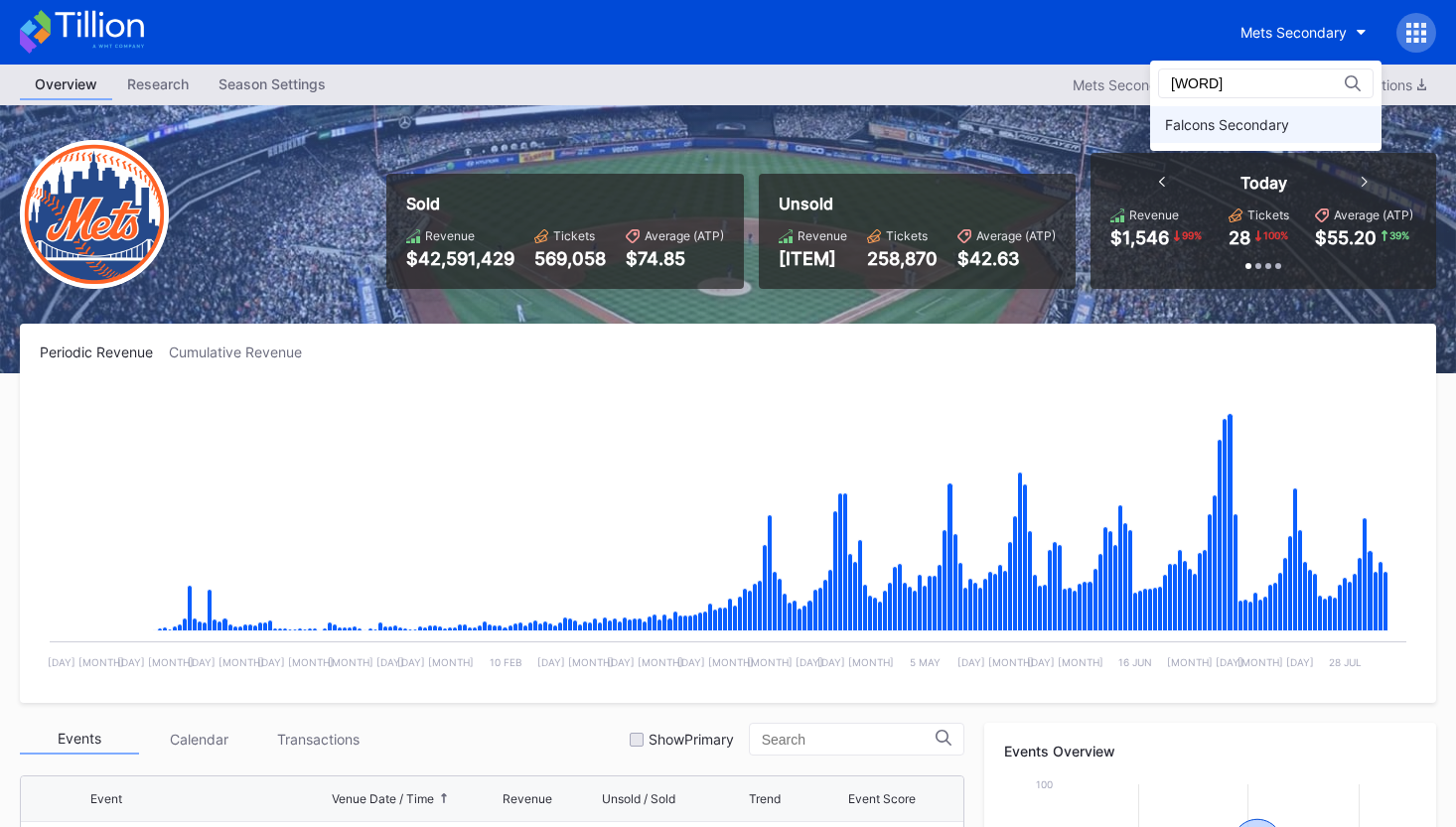 type on "[WORD]" 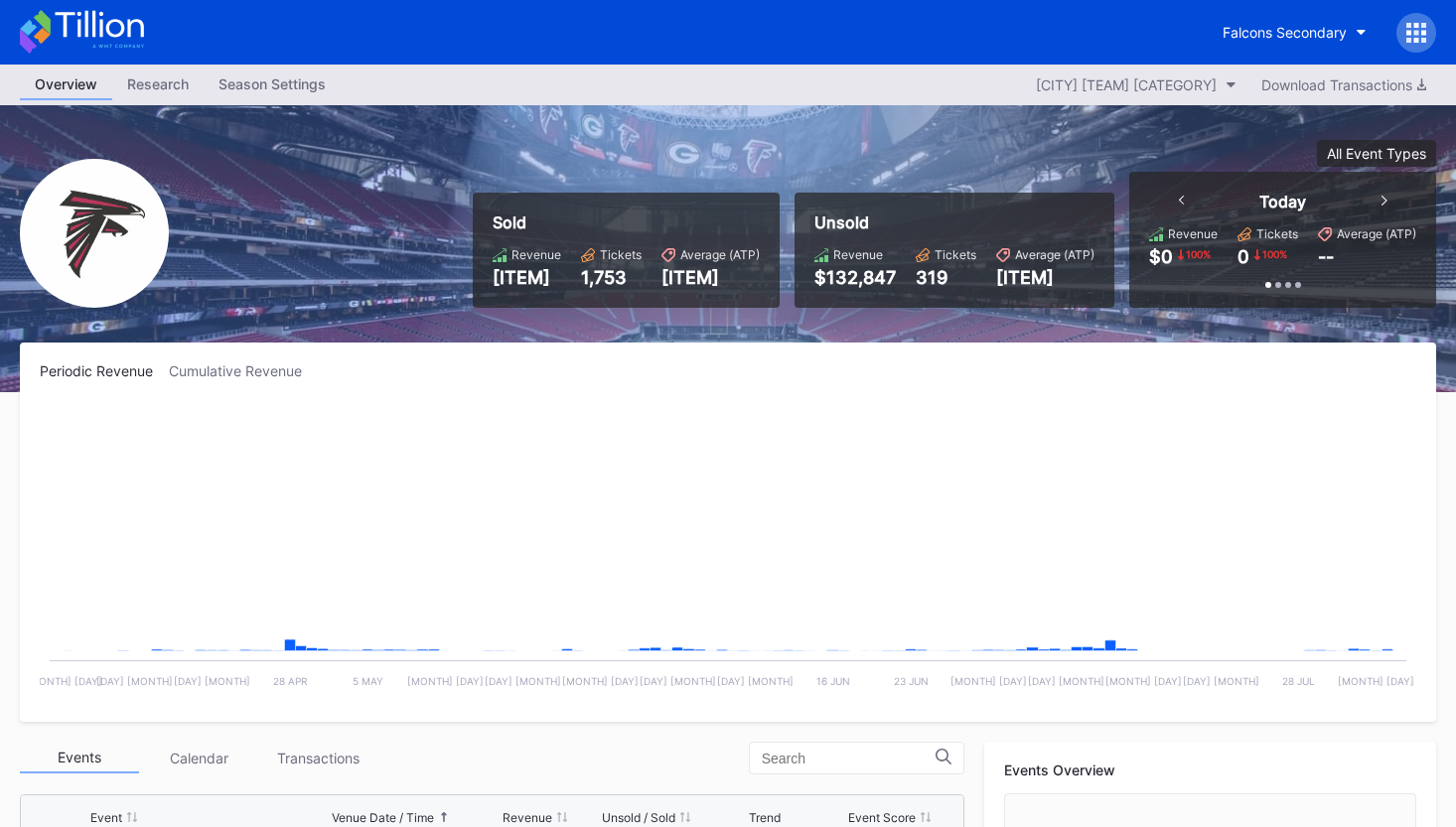 scroll, scrollTop: 60, scrollLeft: 0, axis: vertical 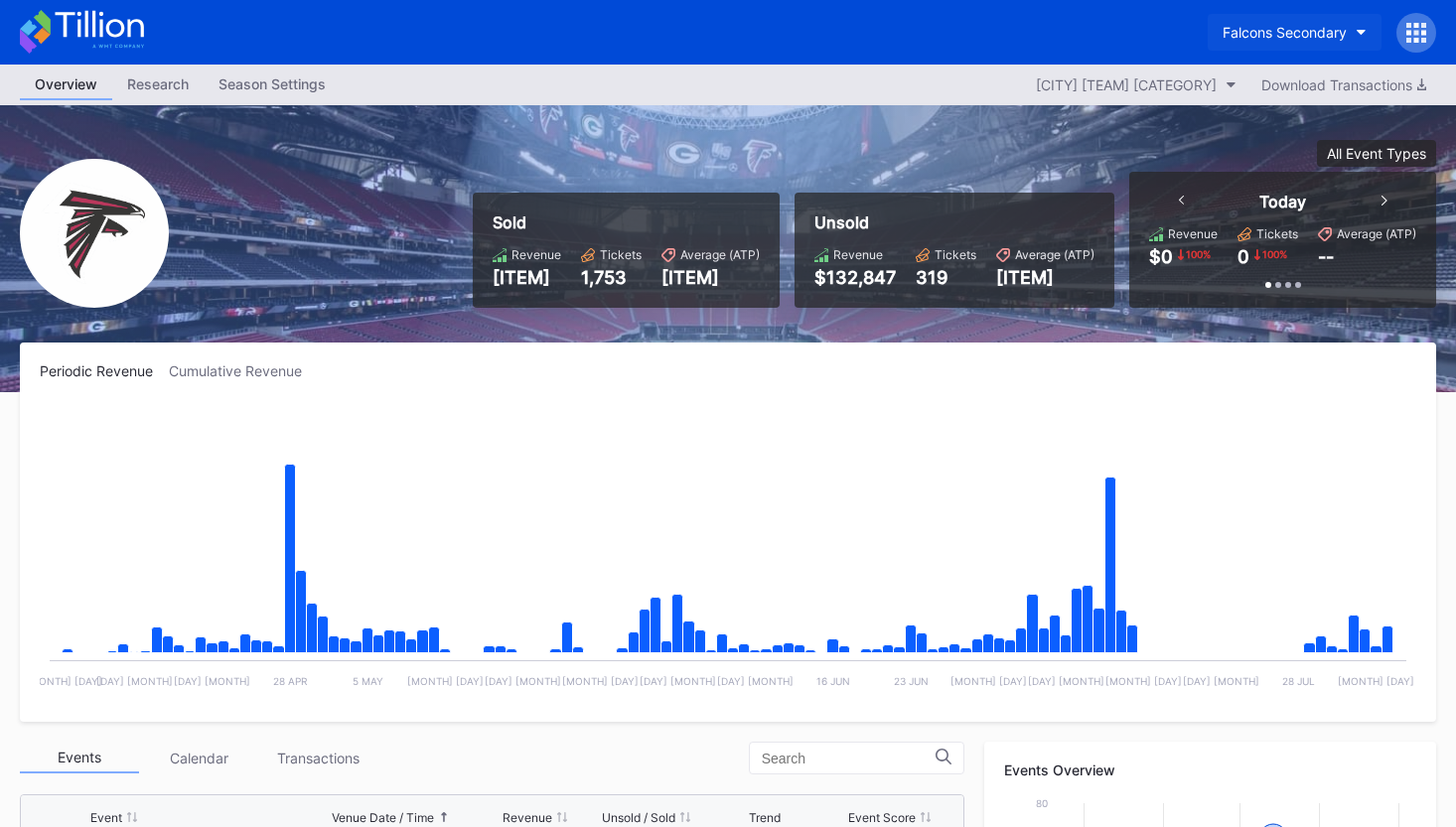 click on "Falcons Secondary" at bounding box center [1284, 32] 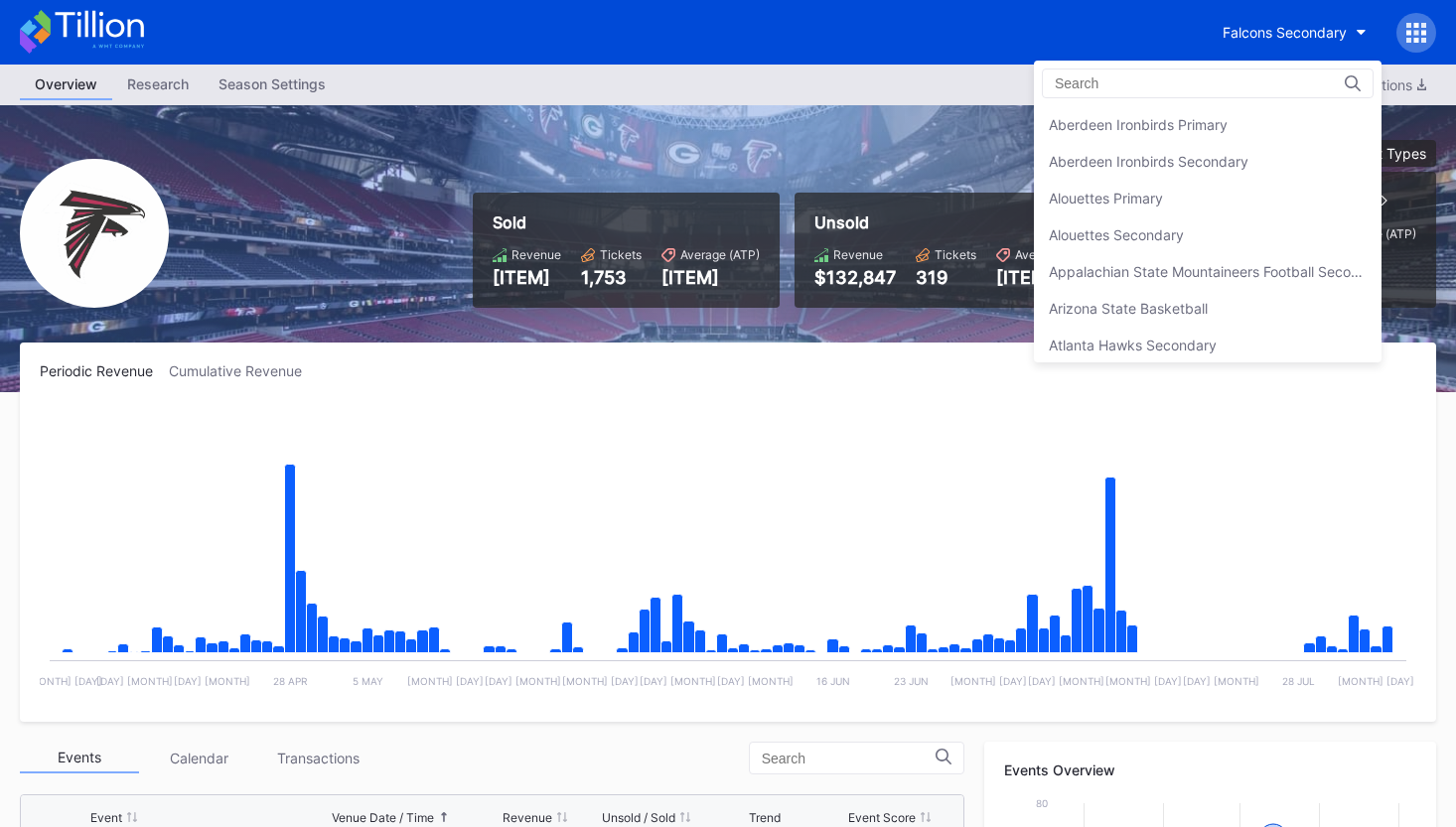 scroll, scrollTop: 2094, scrollLeft: 0, axis: vertical 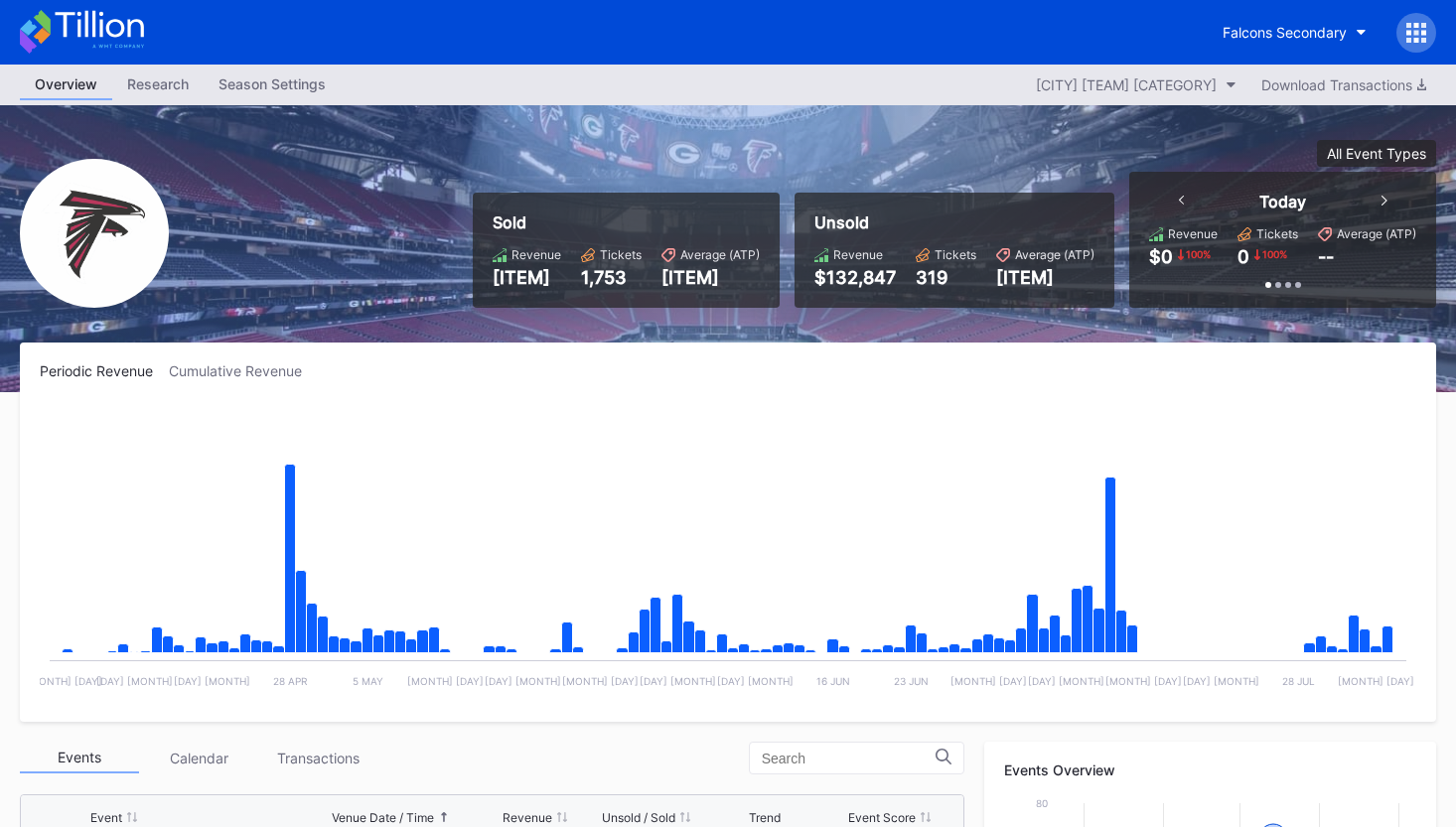 click 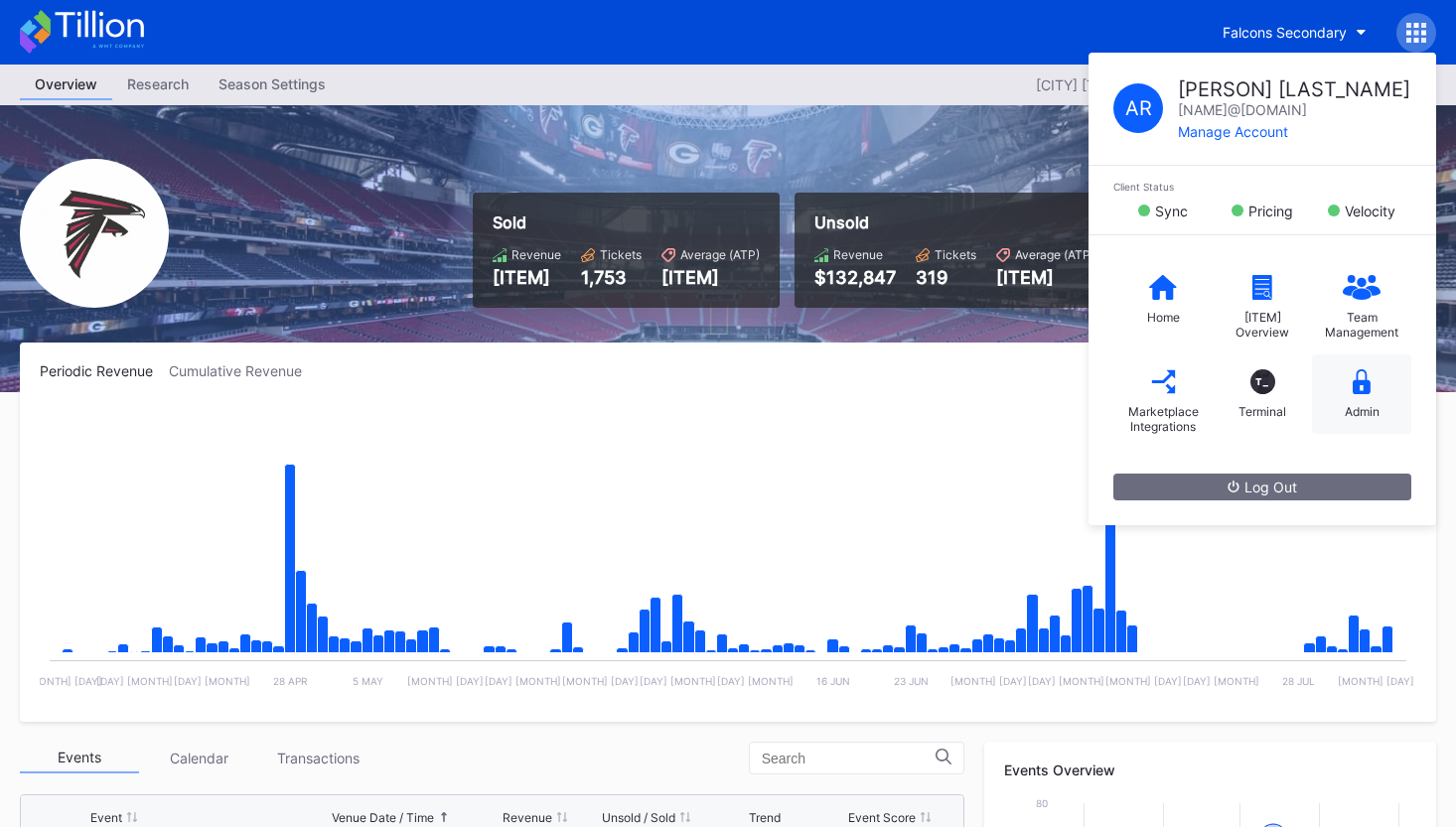 click on "Admin" at bounding box center (1362, 394) 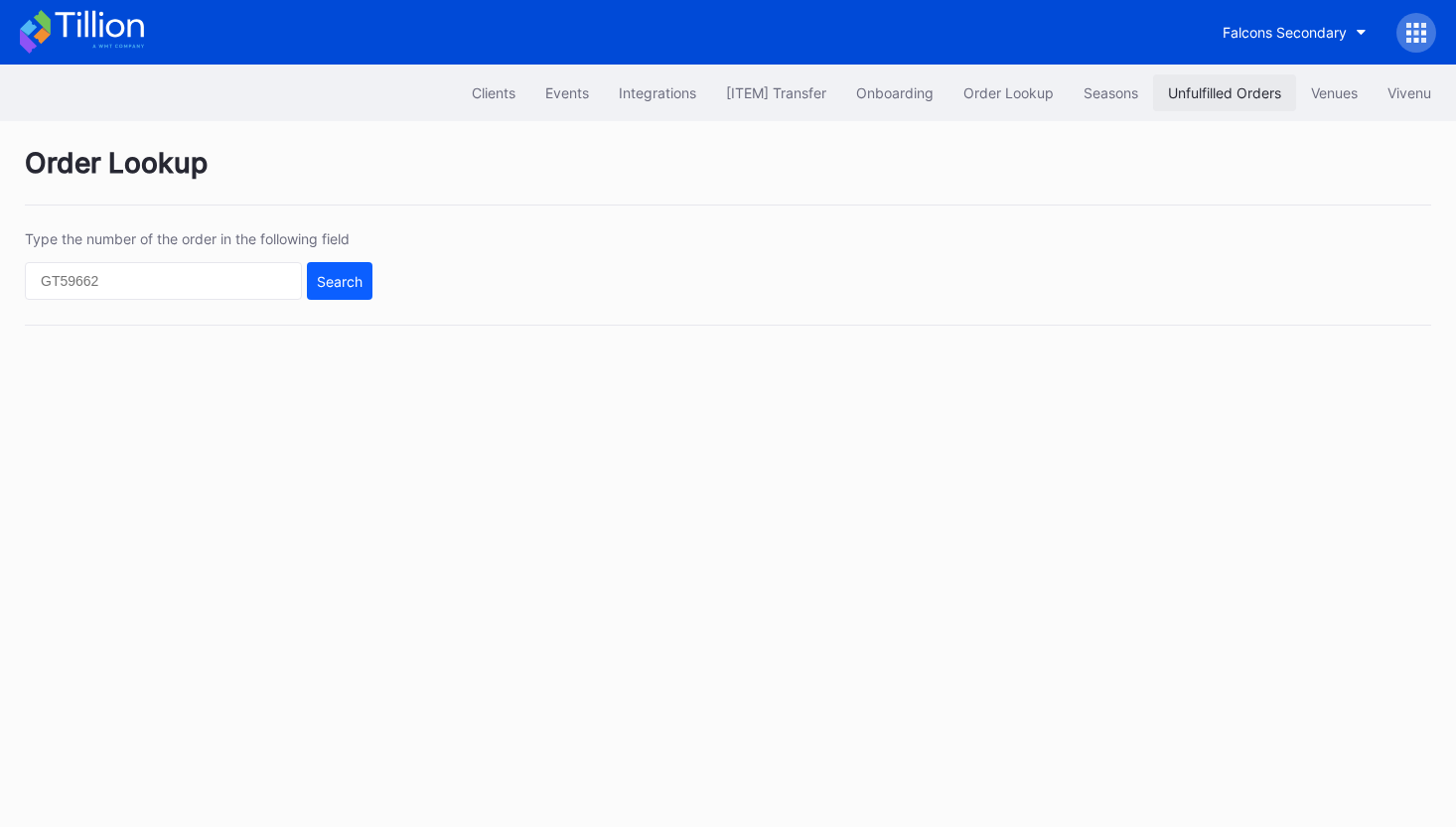 click on "Unfulfilled Orders" at bounding box center (1225, 92) 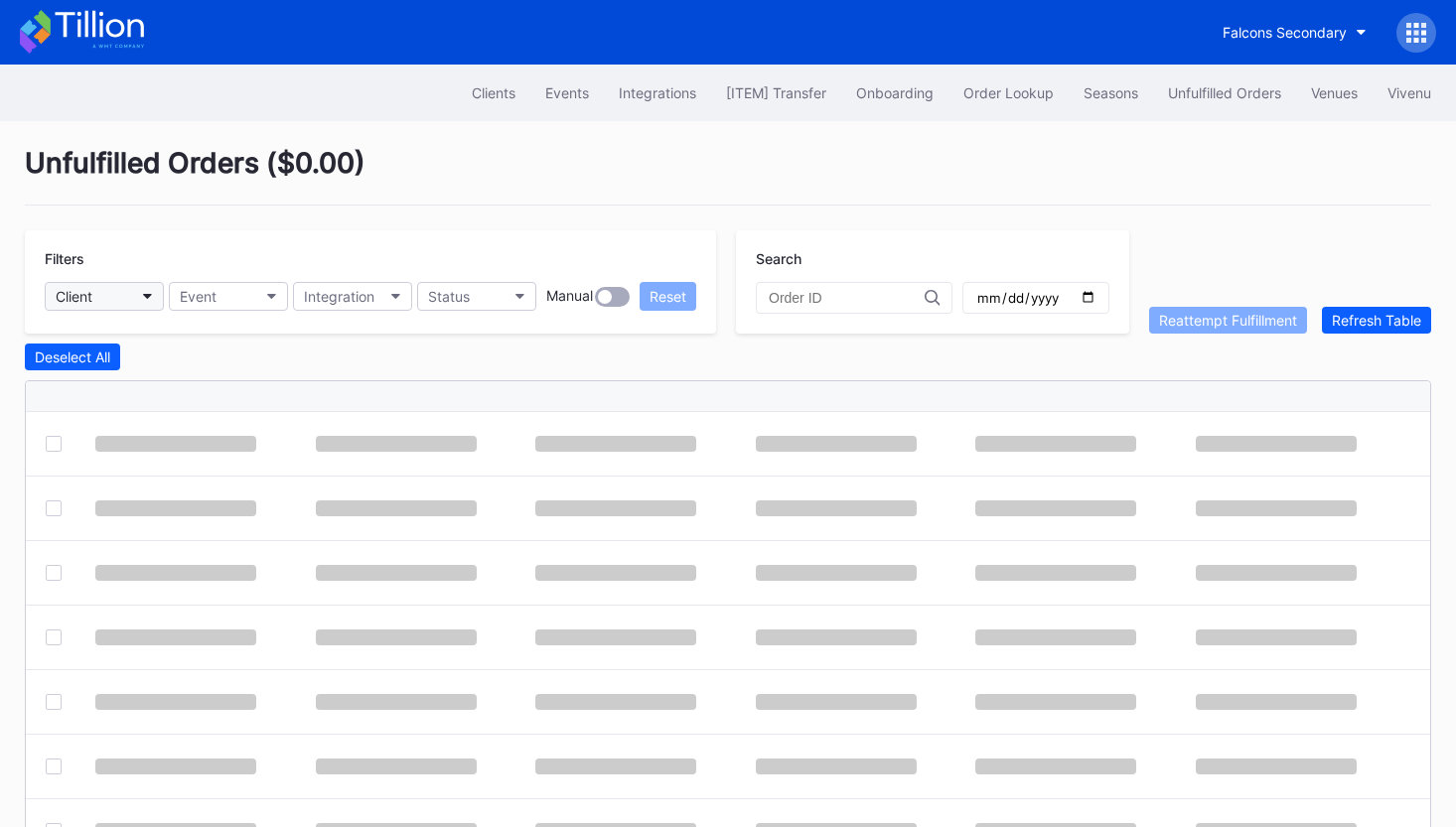 click on "Client" at bounding box center [104, 296] 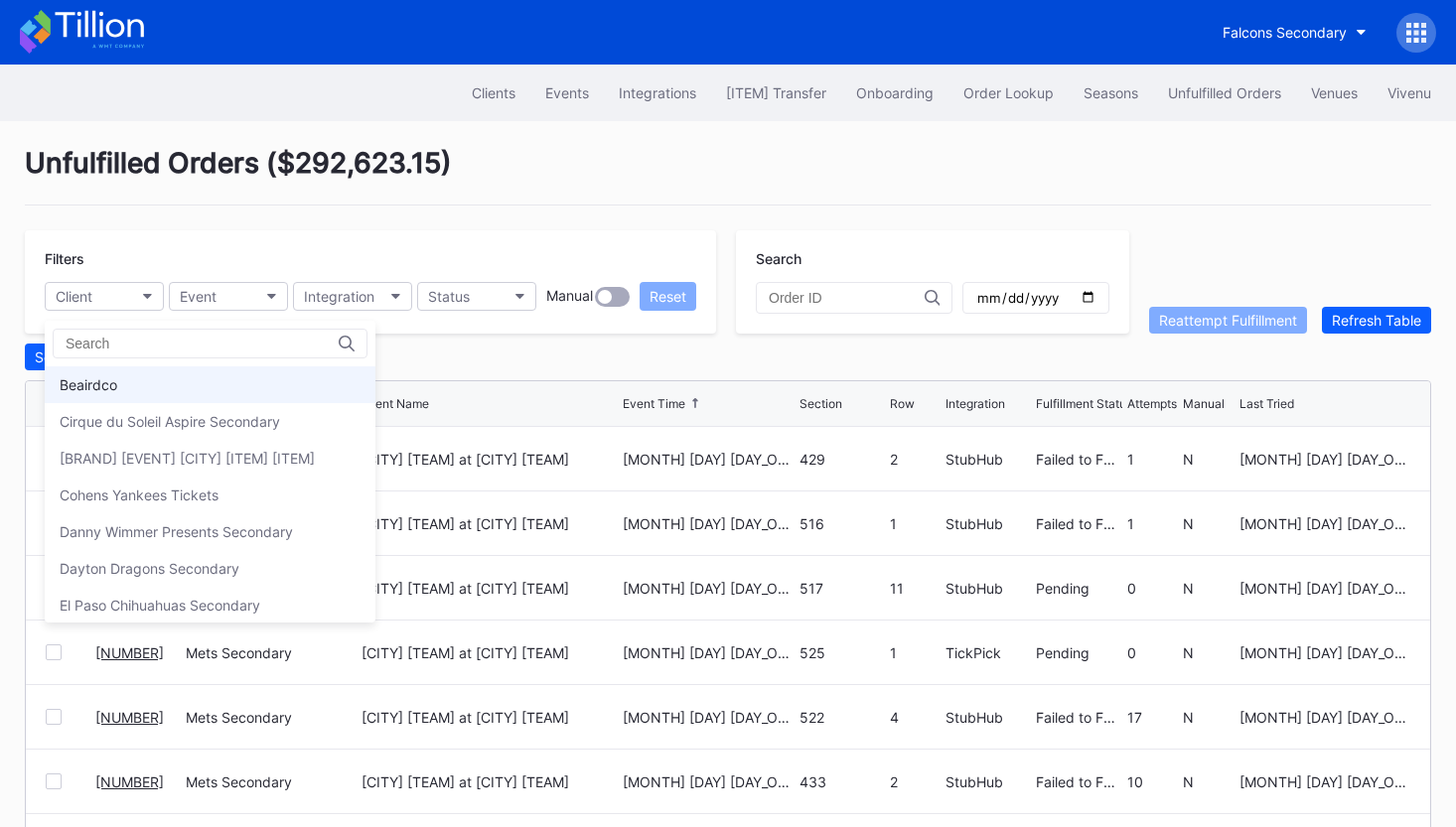 click on "Beairdco" at bounding box center [210, 384] 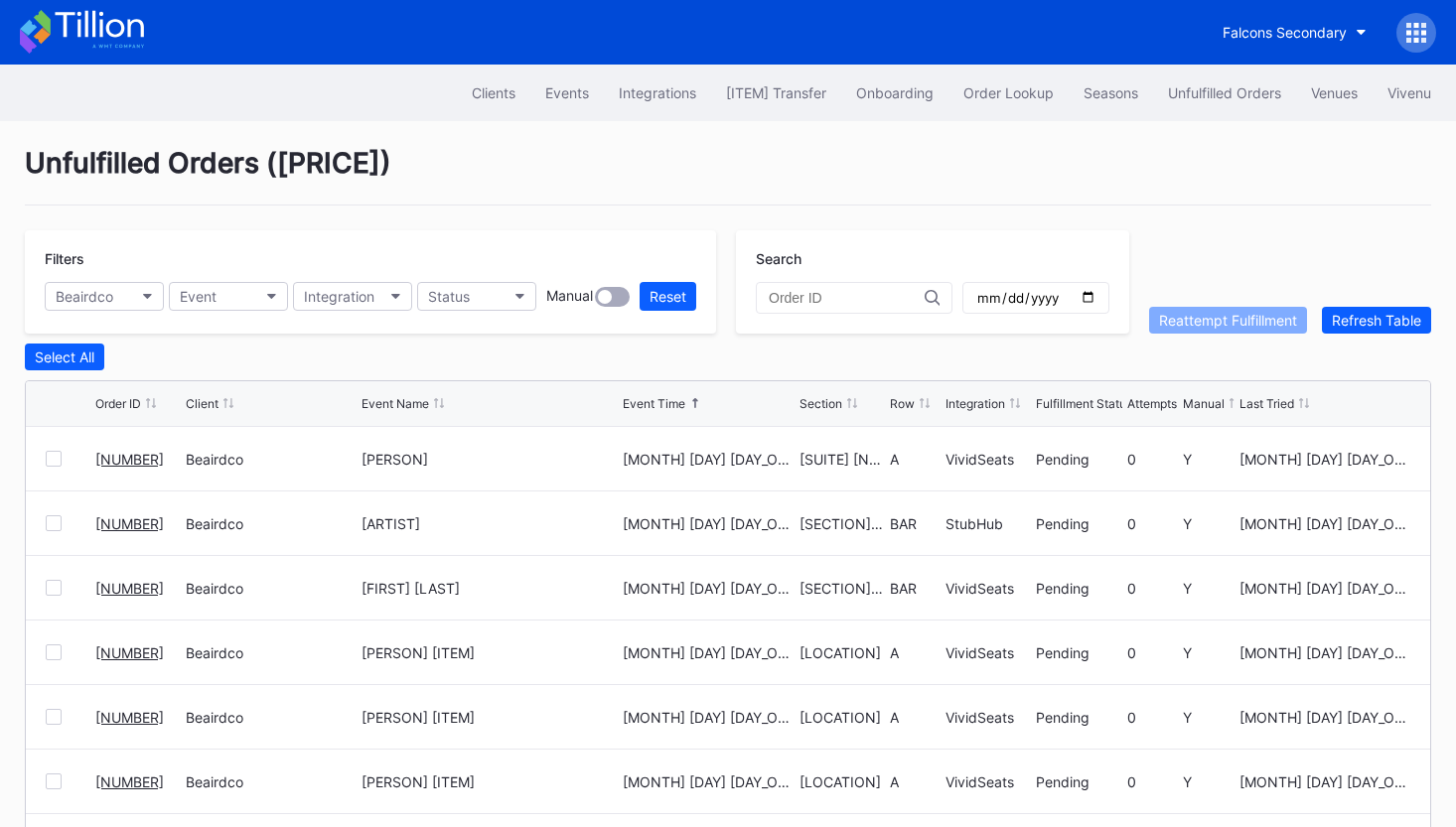 click on "[ITEM] [ITEM] [ITEM] [ITEM] [ITEM]" at bounding box center [370, 282] 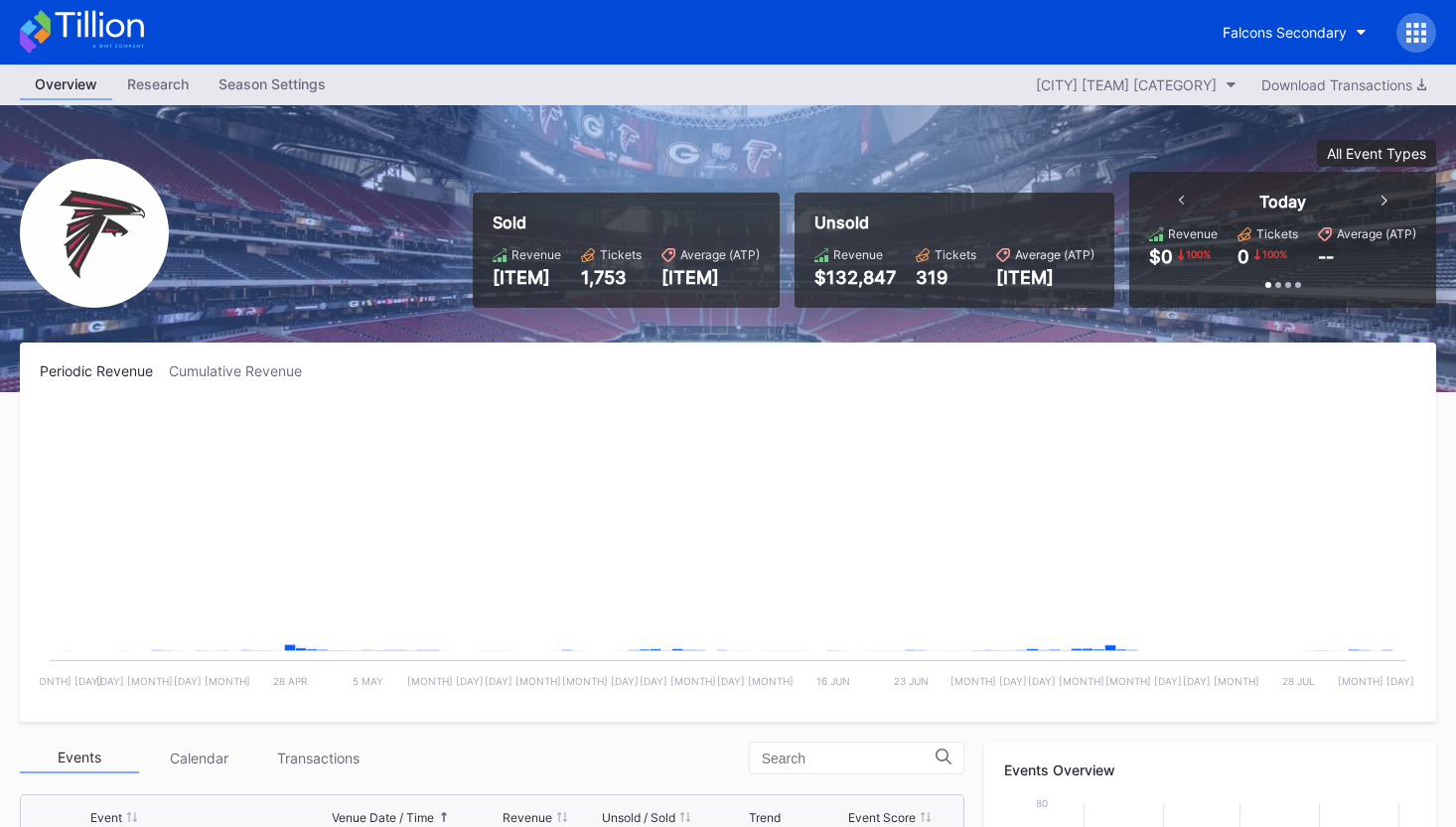 scroll, scrollTop: 60, scrollLeft: 0, axis: vertical 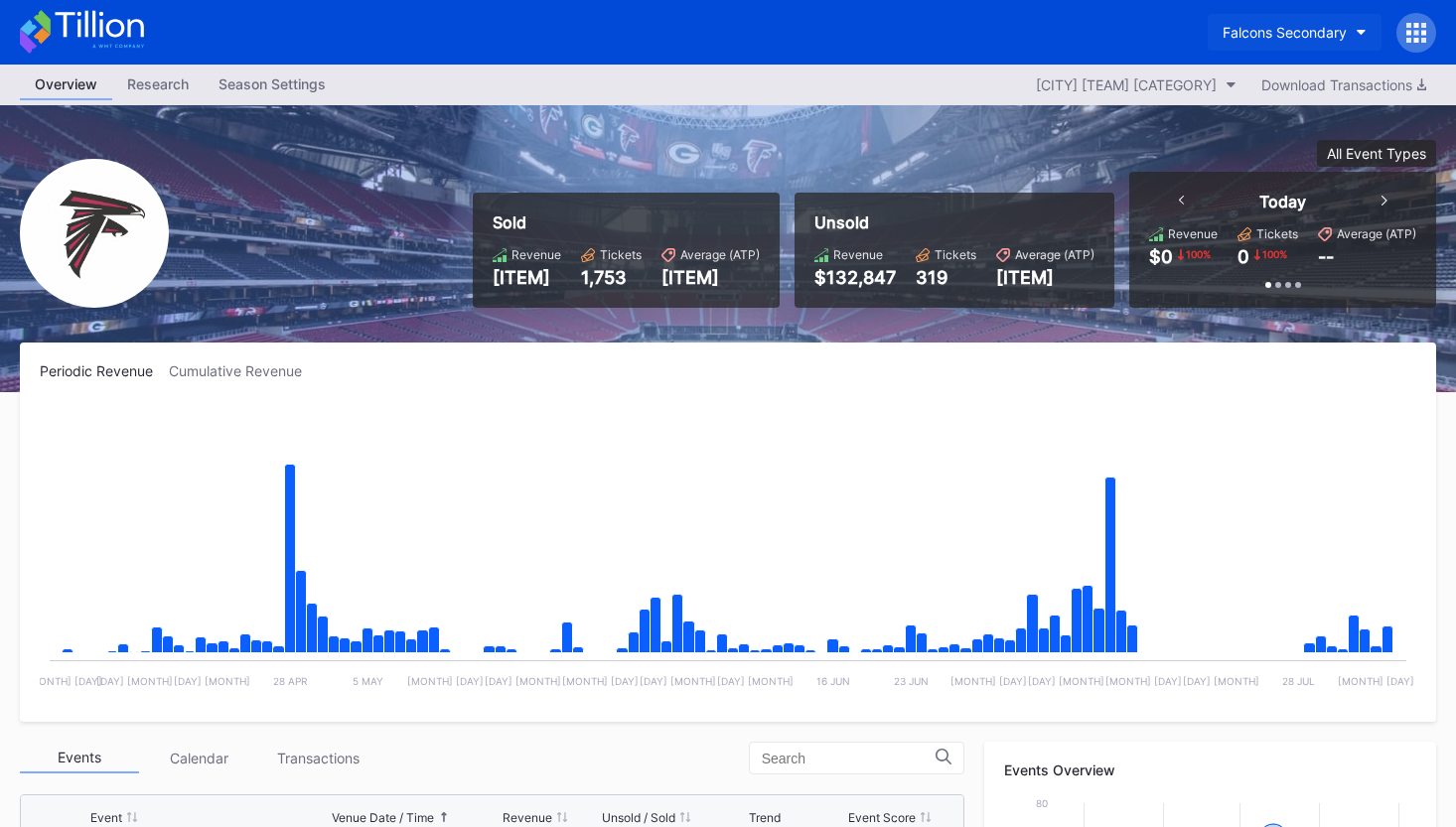 click on "Falcons Secondary" at bounding box center (1284, 32) 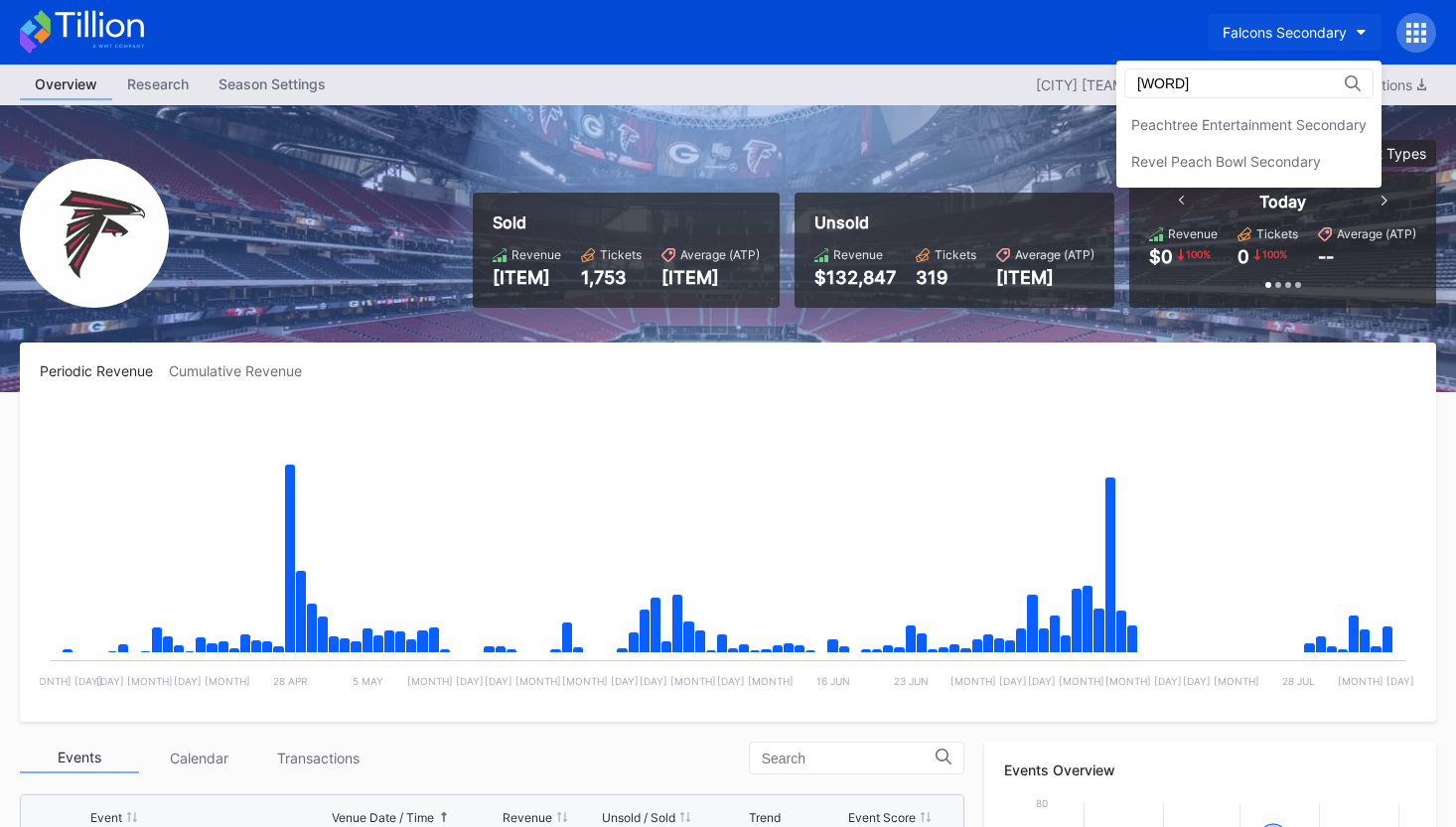 scroll, scrollTop: 0, scrollLeft: 0, axis: both 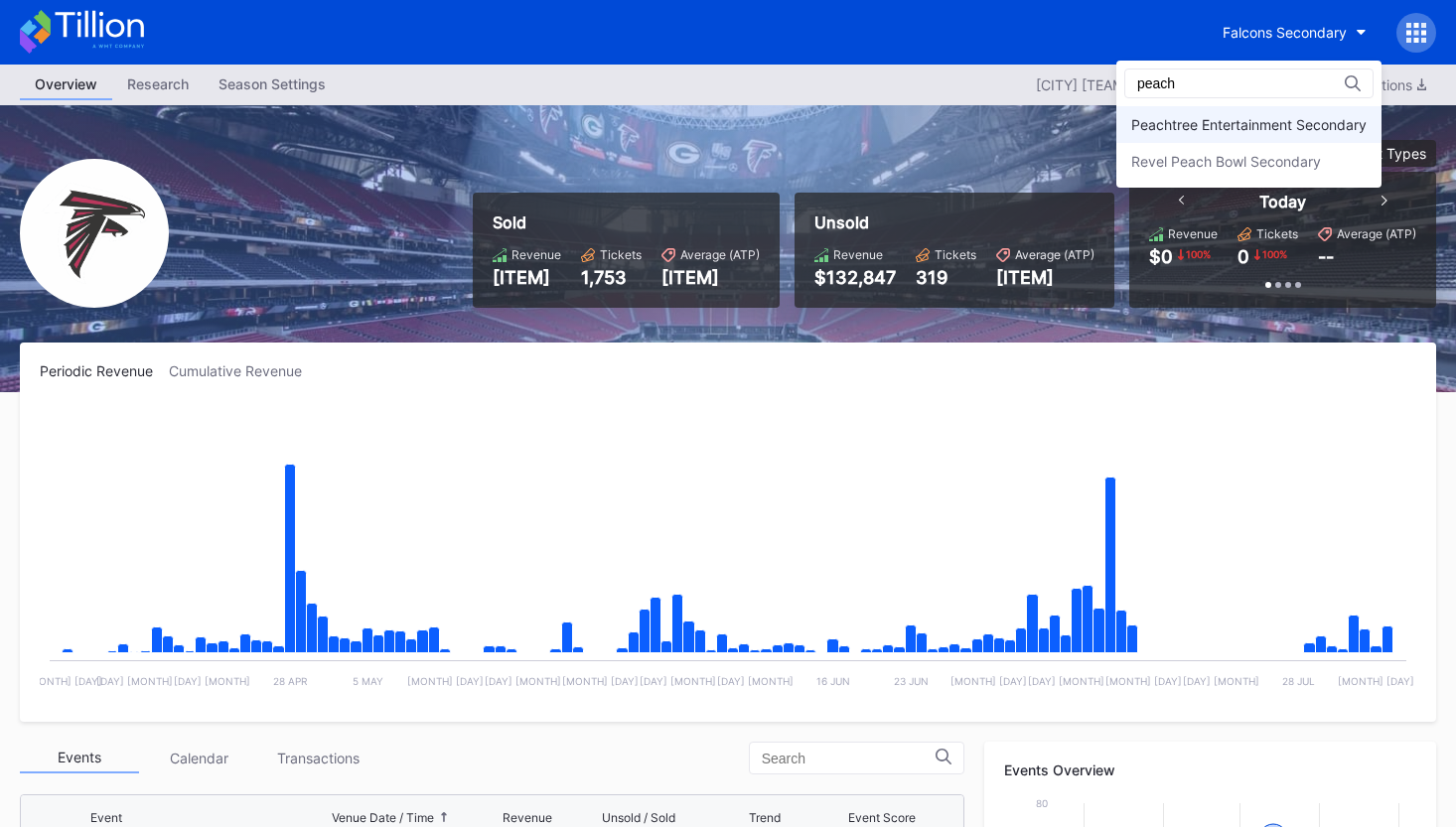 type on "peach" 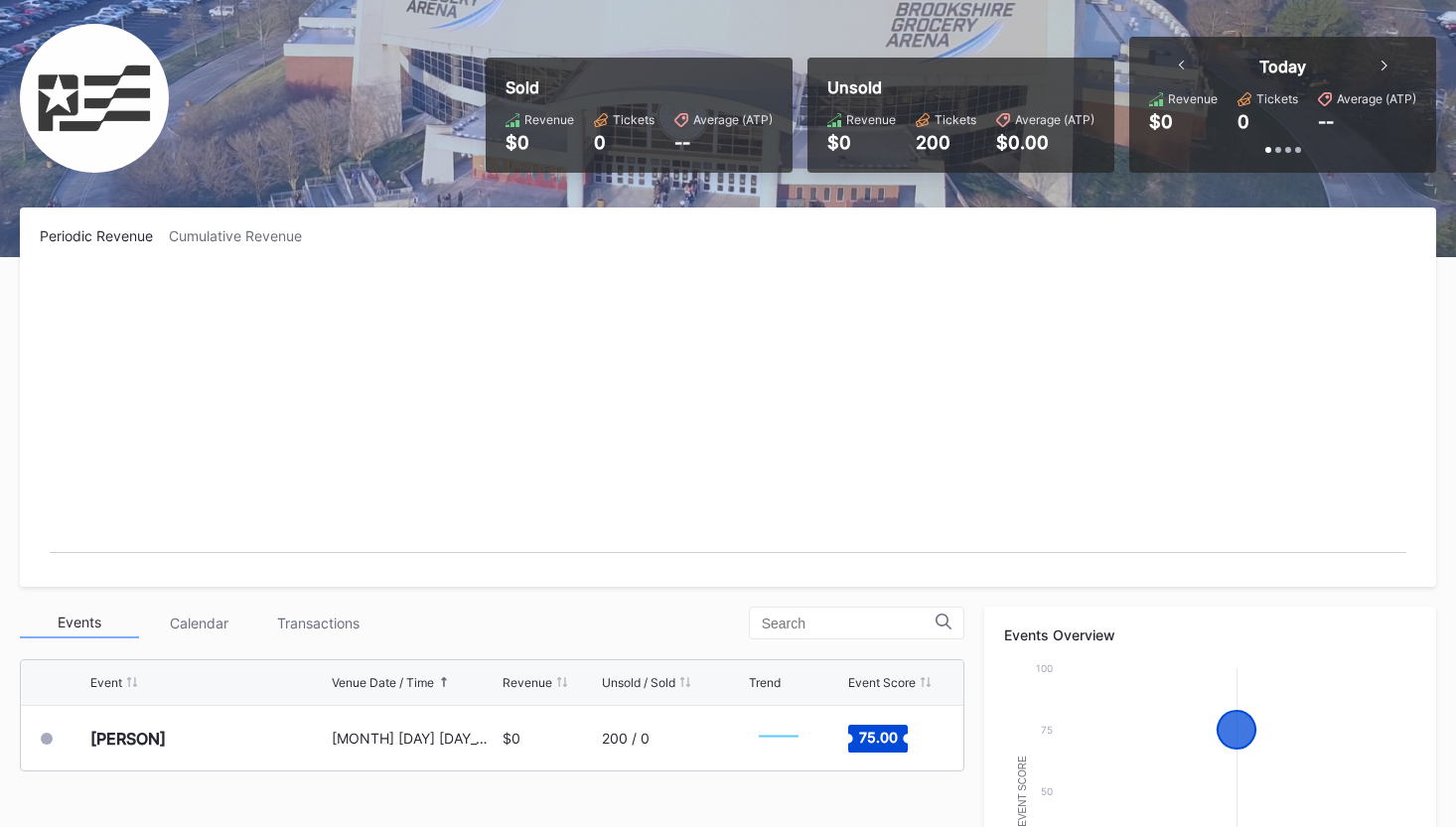 scroll, scrollTop: 0, scrollLeft: 0, axis: both 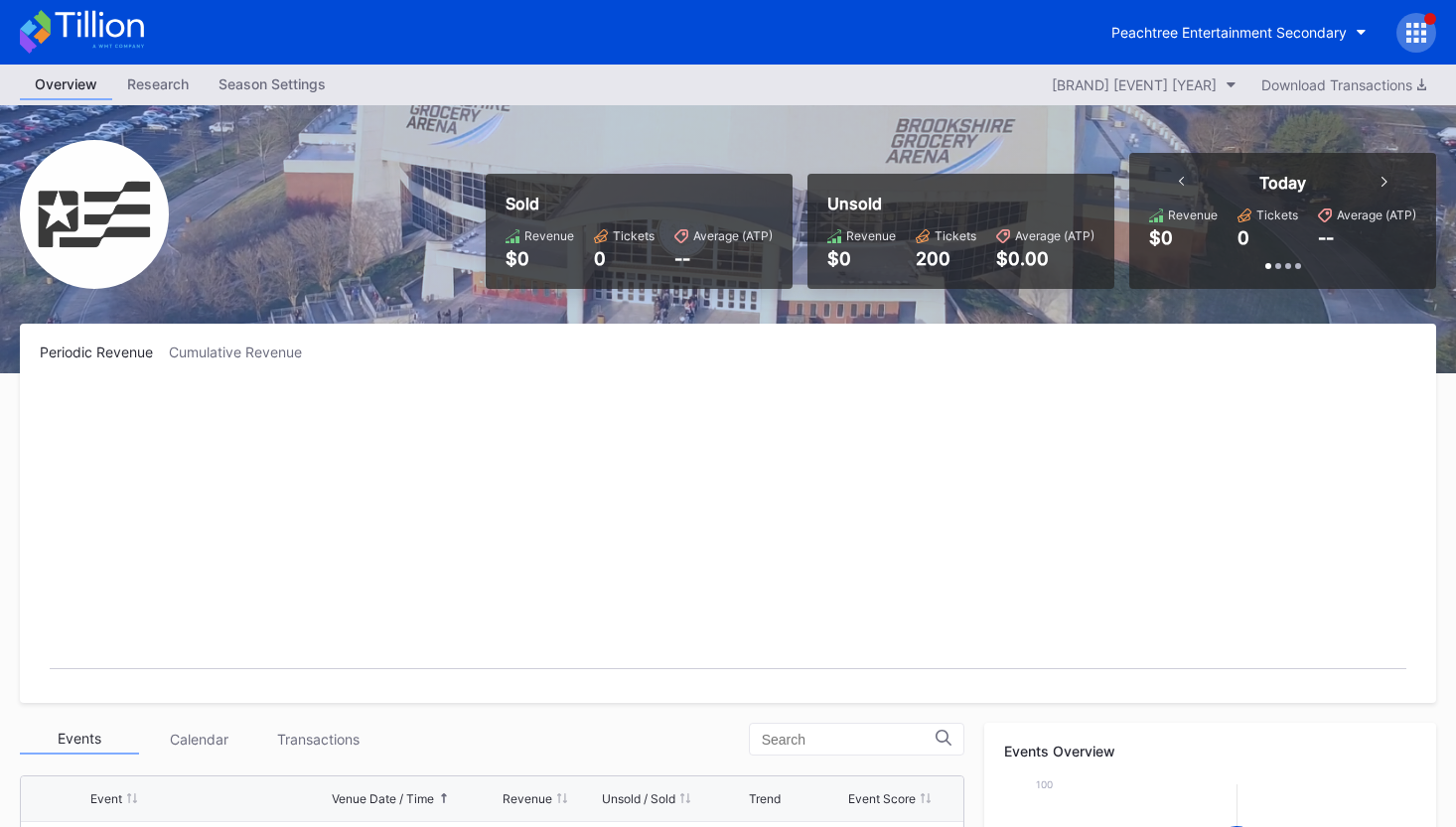 click 